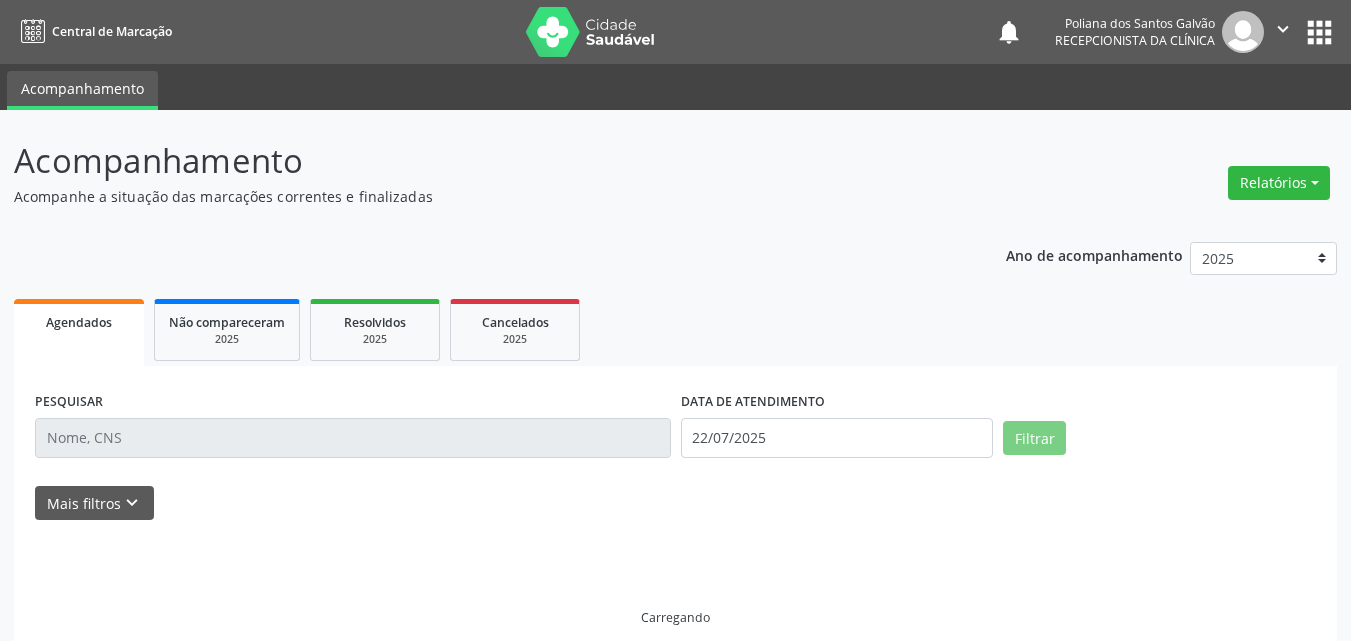 scroll, scrollTop: 0, scrollLeft: 0, axis: both 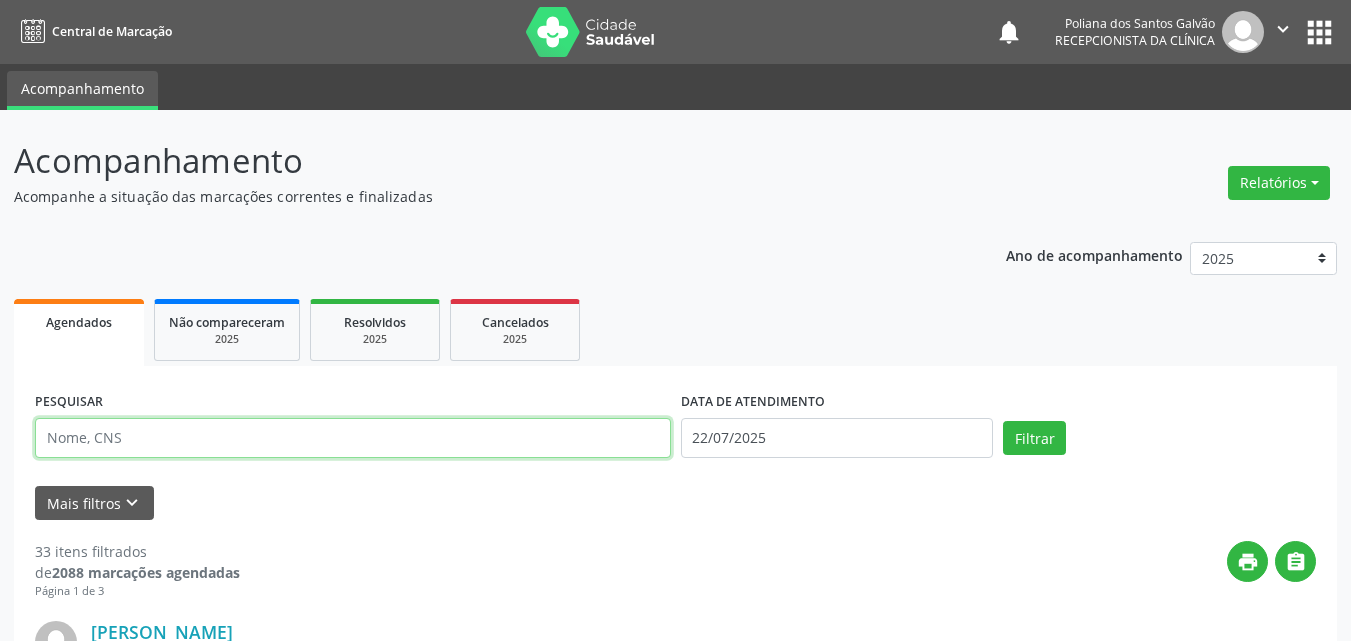click at bounding box center [353, 438] 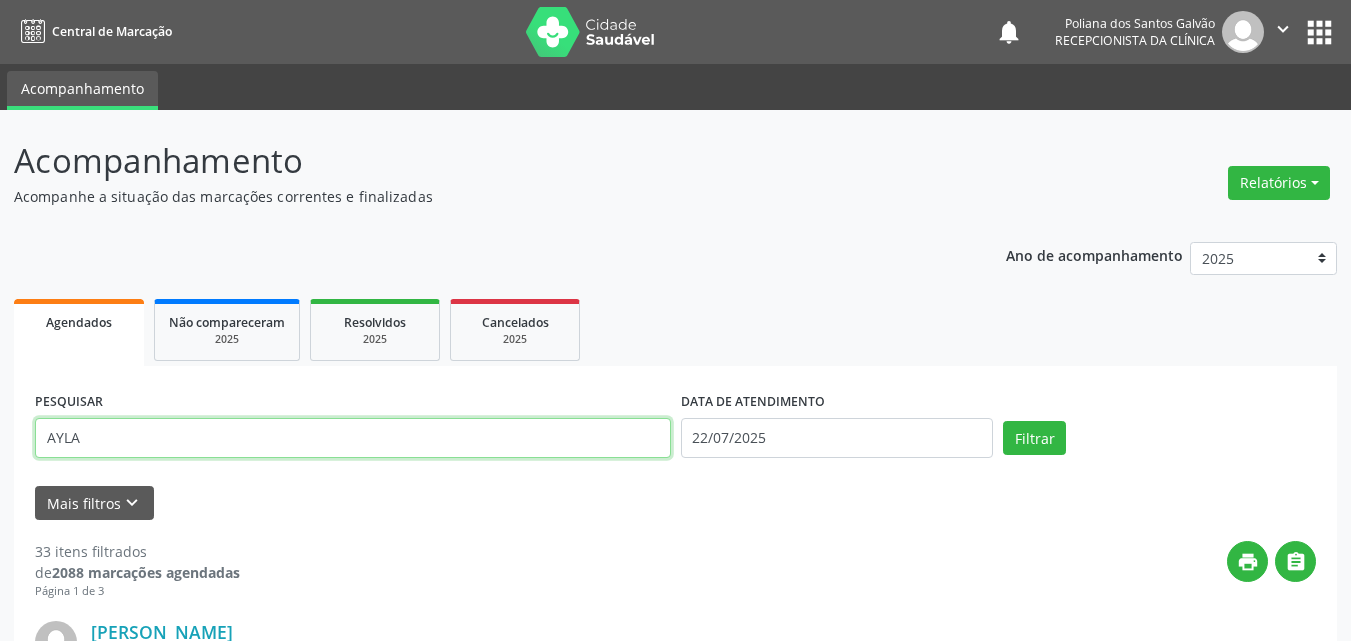 type on "AYLA" 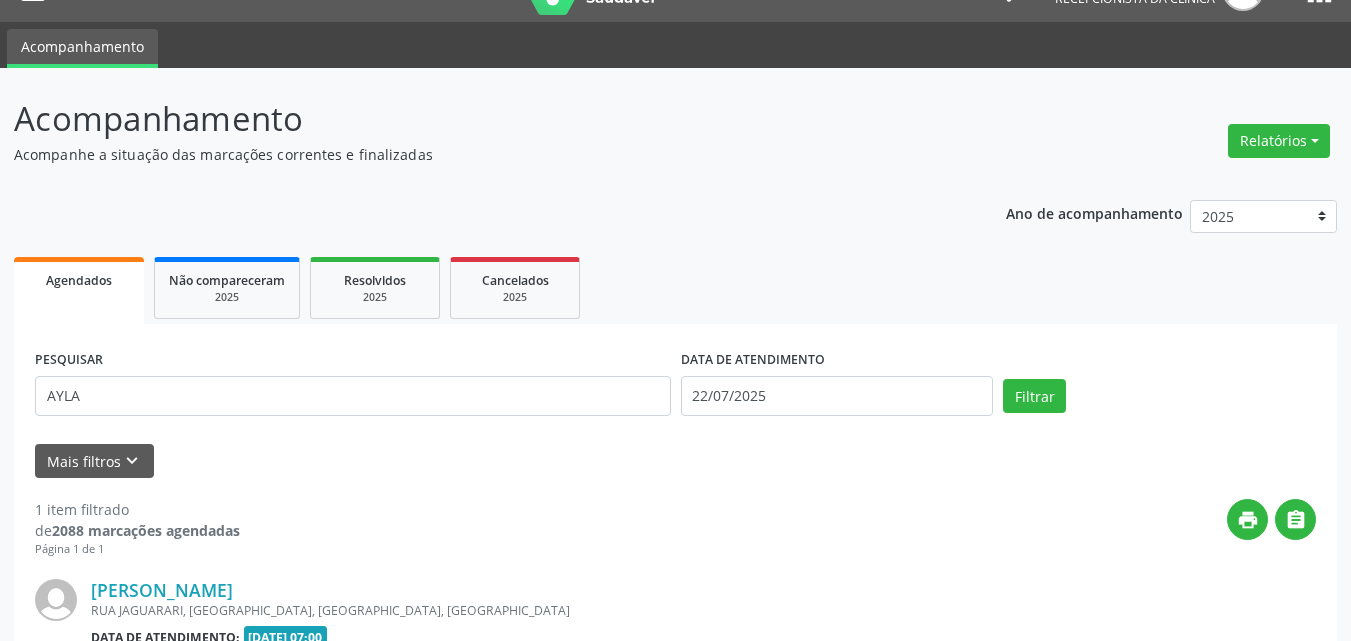 scroll, scrollTop: 264, scrollLeft: 0, axis: vertical 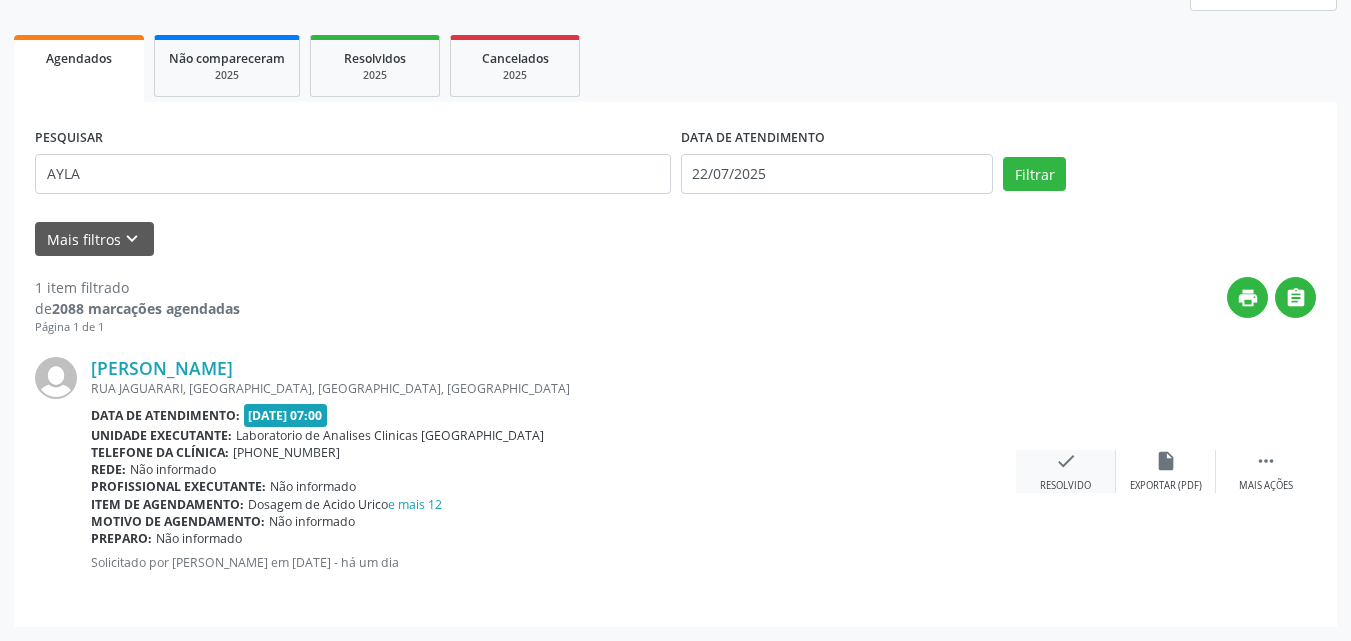 click on "check
Resolvido" at bounding box center (1066, 471) 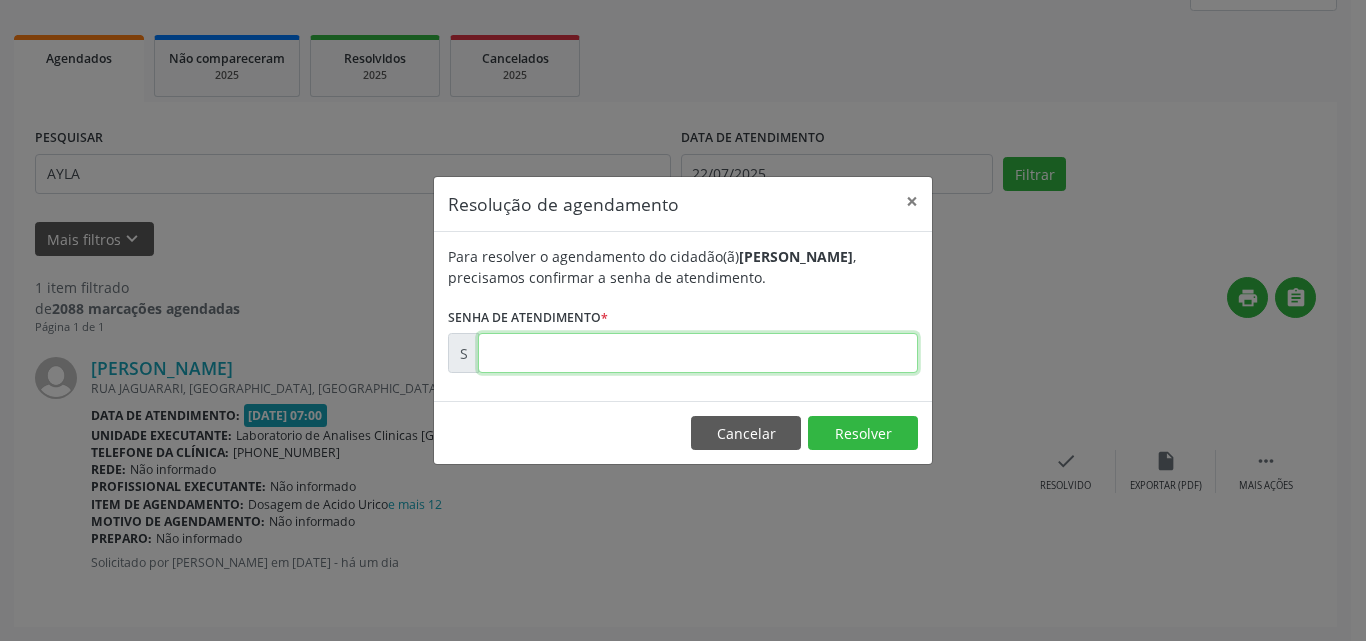 click at bounding box center (698, 353) 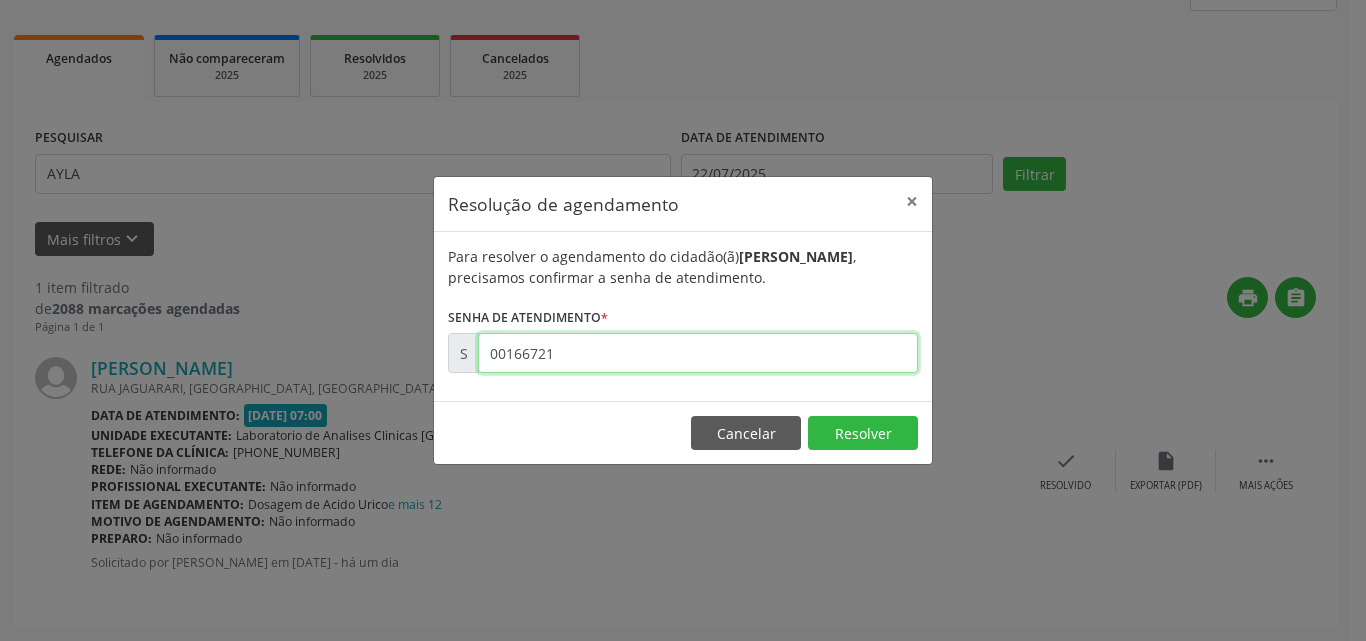 type on "00166721" 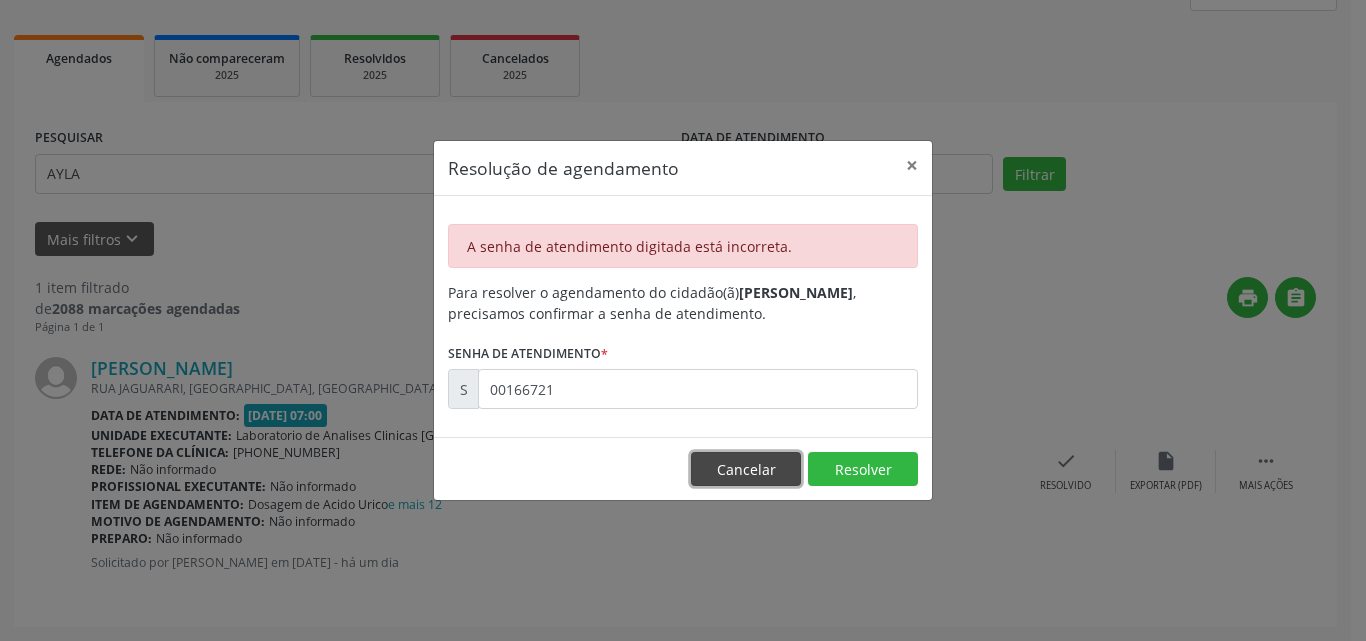 click on "Cancelar" at bounding box center (746, 469) 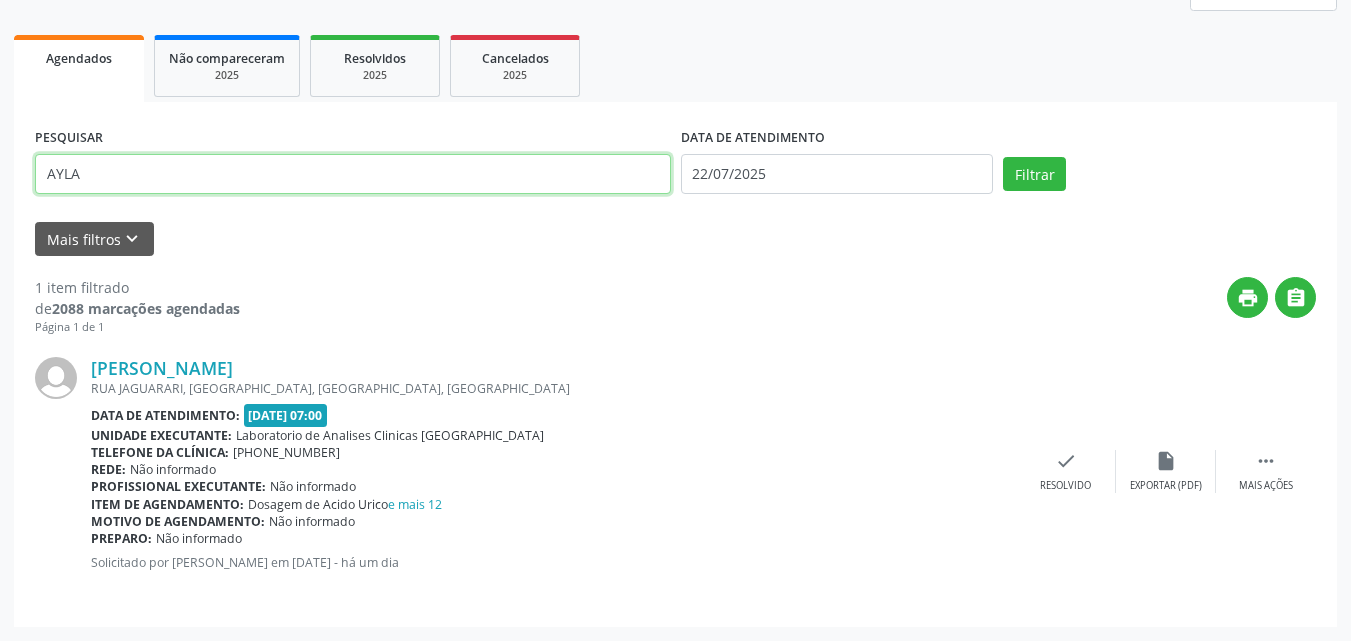 drag, startPoint x: 365, startPoint y: 187, endPoint x: 0, endPoint y: 58, distance: 387.1253 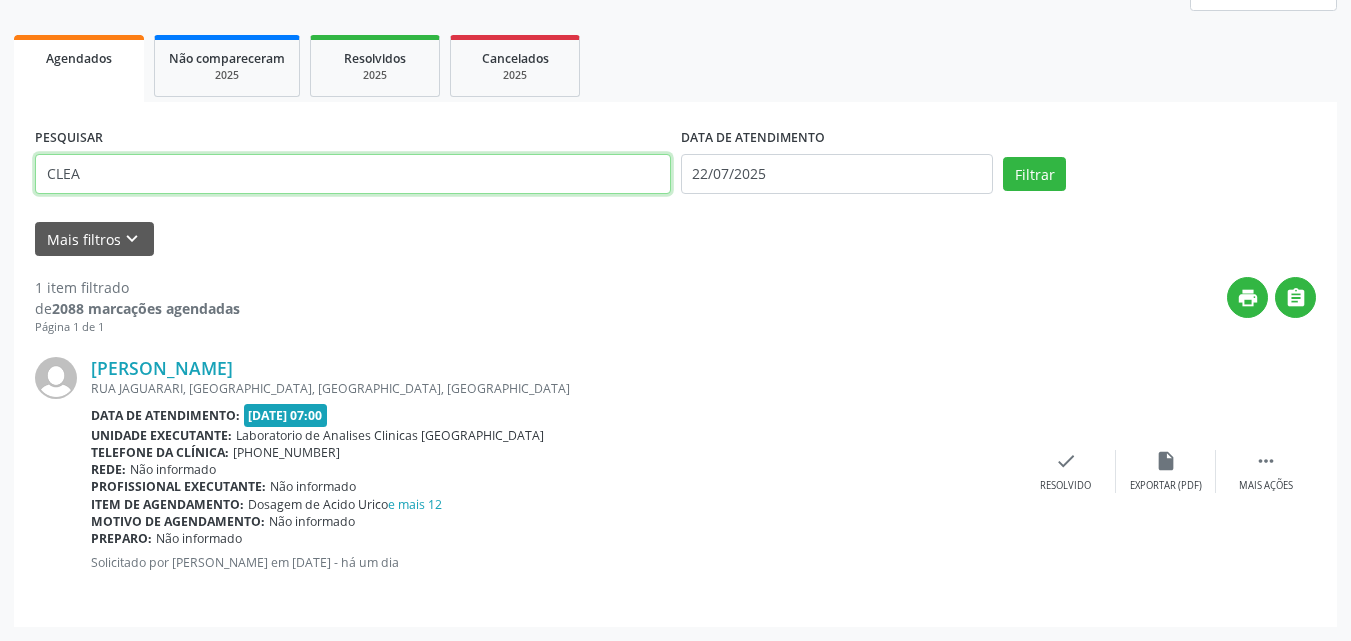 type on "CLEA" 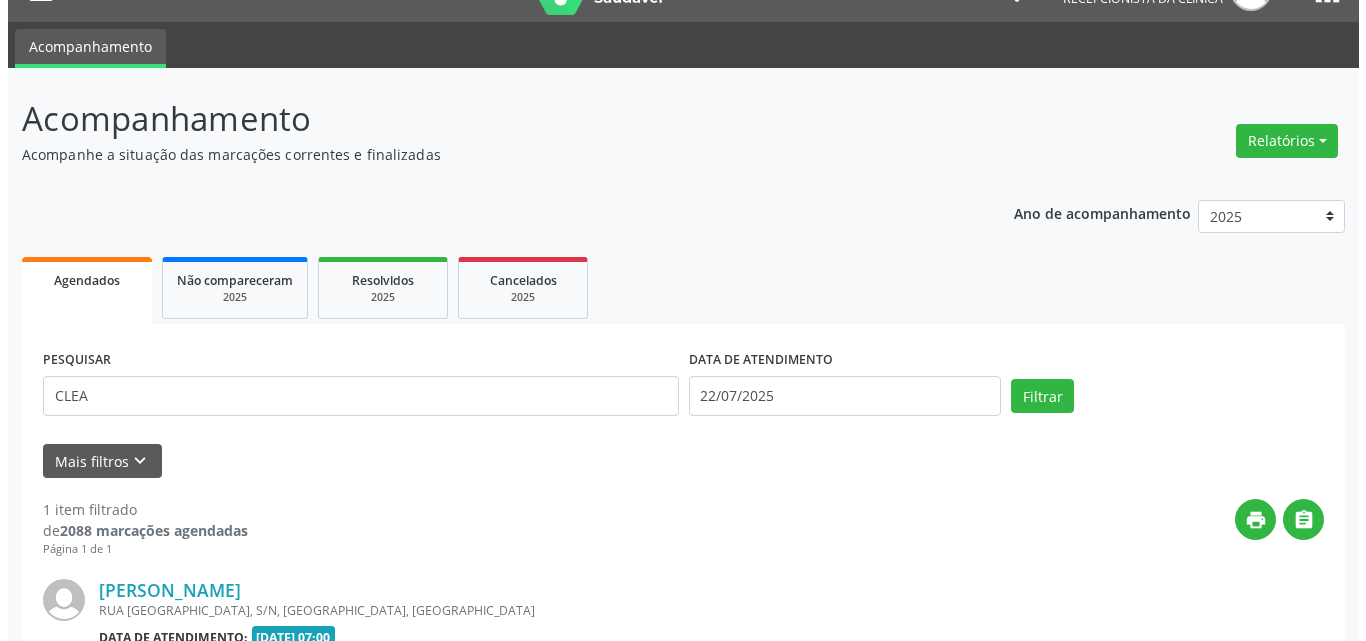 scroll, scrollTop: 264, scrollLeft: 0, axis: vertical 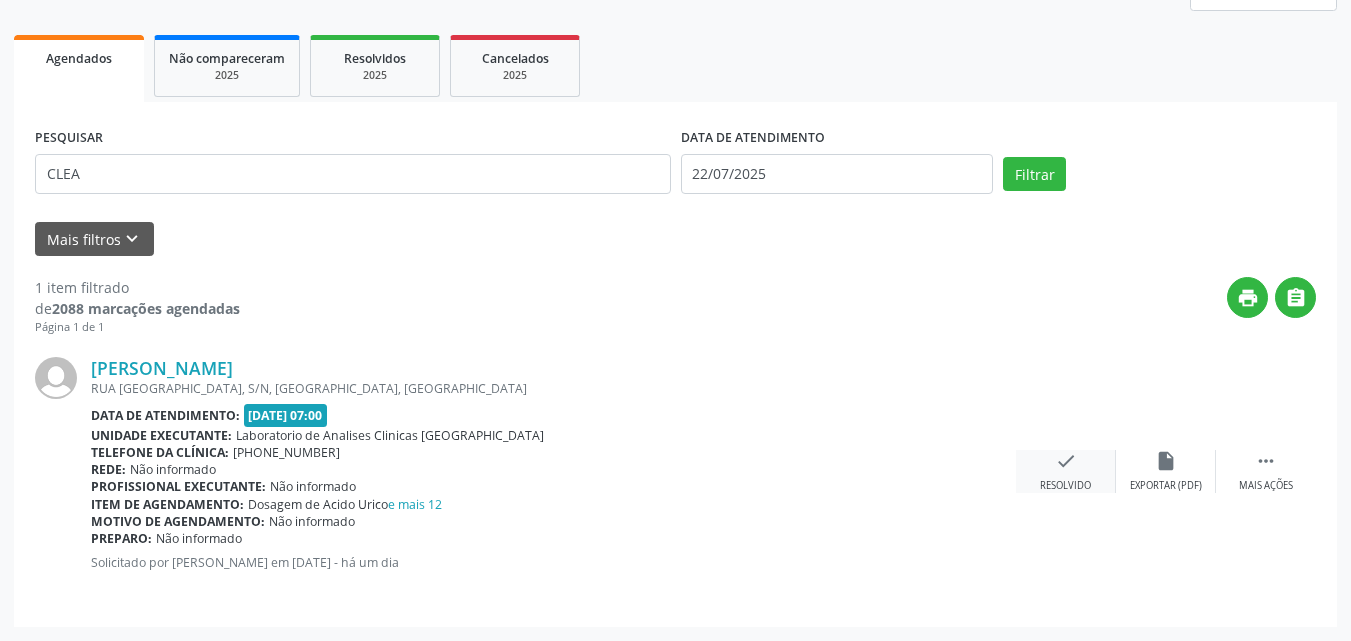 click on "check
Resolvido" at bounding box center (1066, 471) 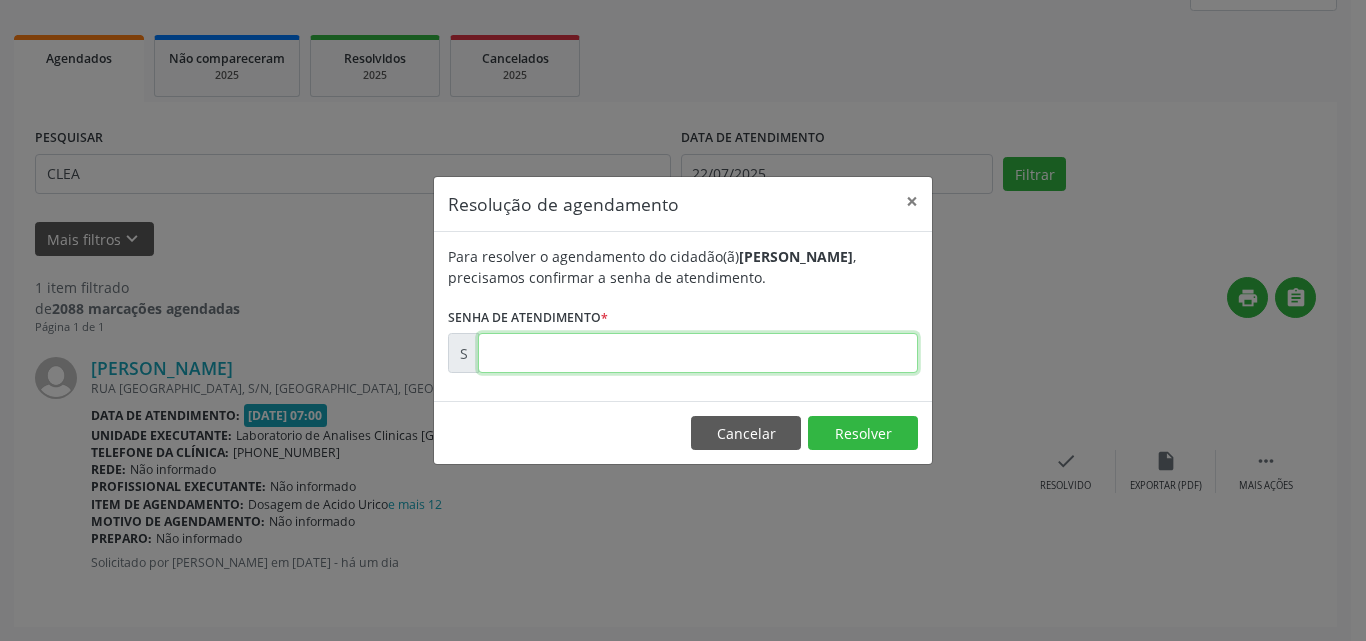 click at bounding box center [698, 353] 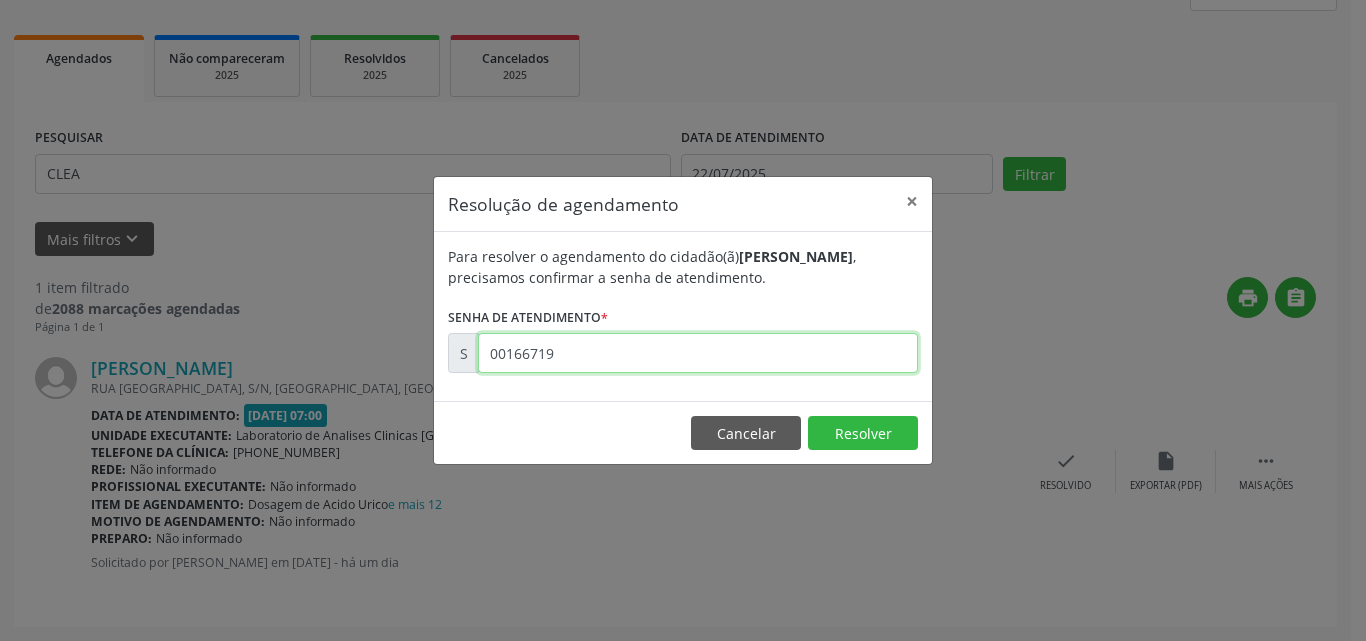 type on "00166719" 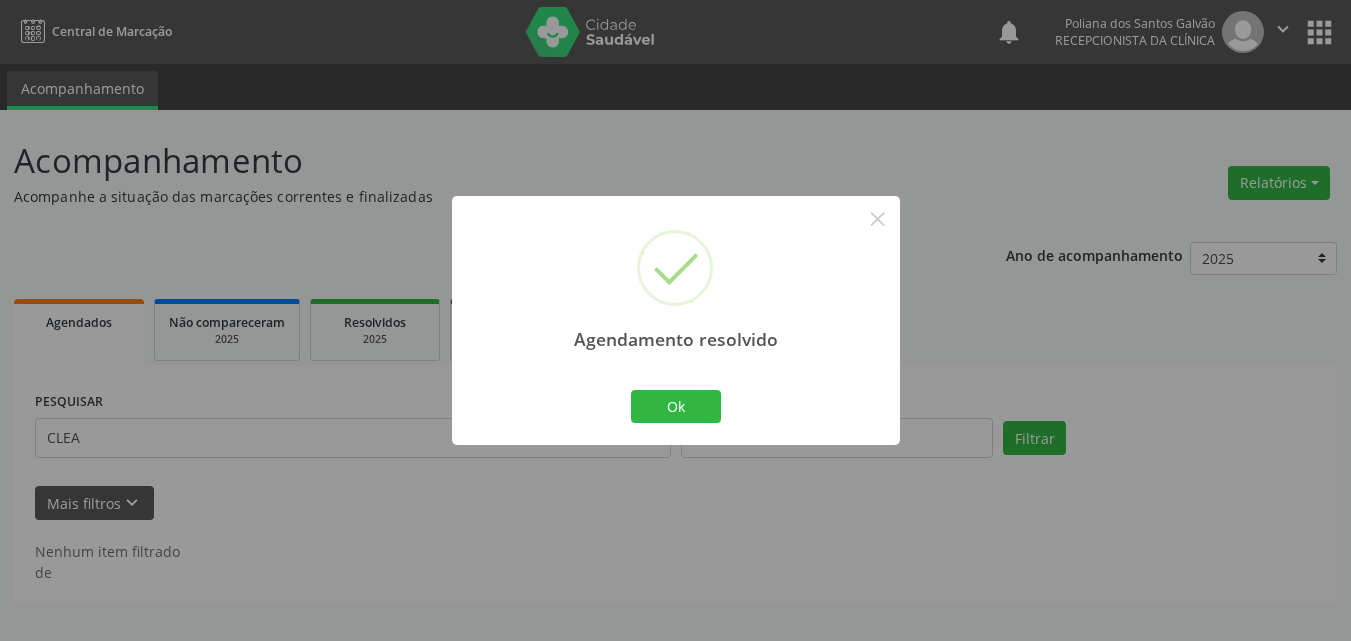 scroll, scrollTop: 0, scrollLeft: 0, axis: both 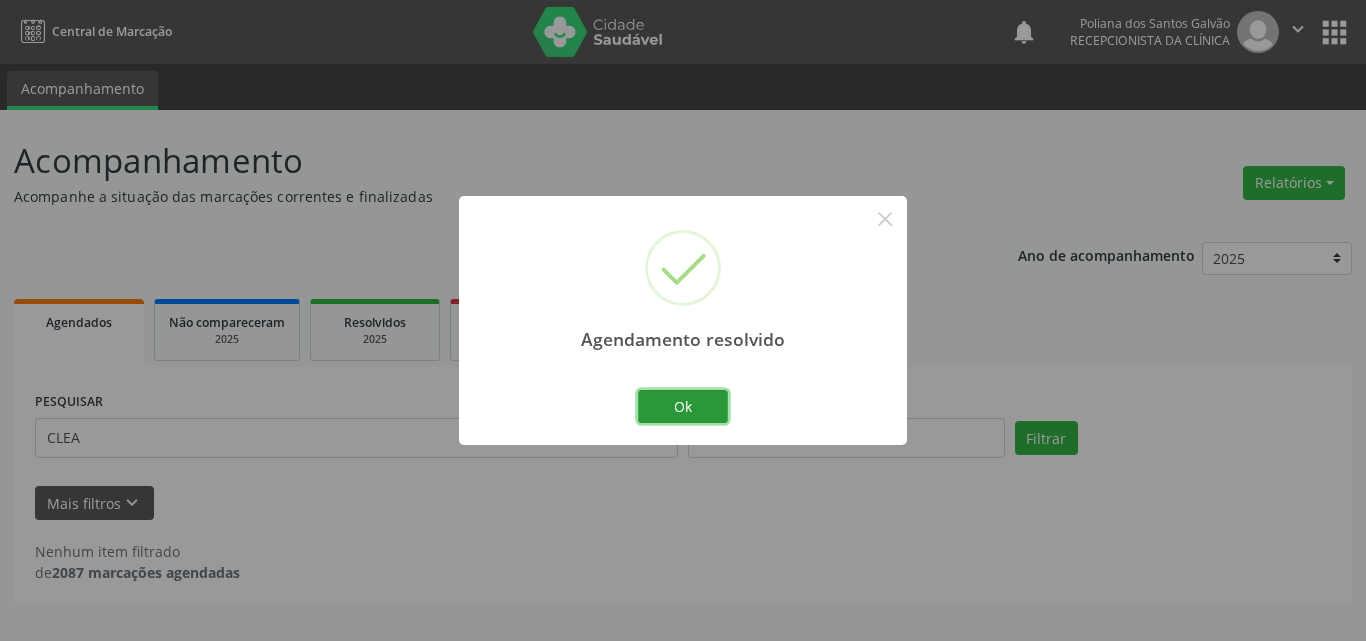 drag, startPoint x: 710, startPoint y: 408, endPoint x: 610, endPoint y: 430, distance: 102.3914 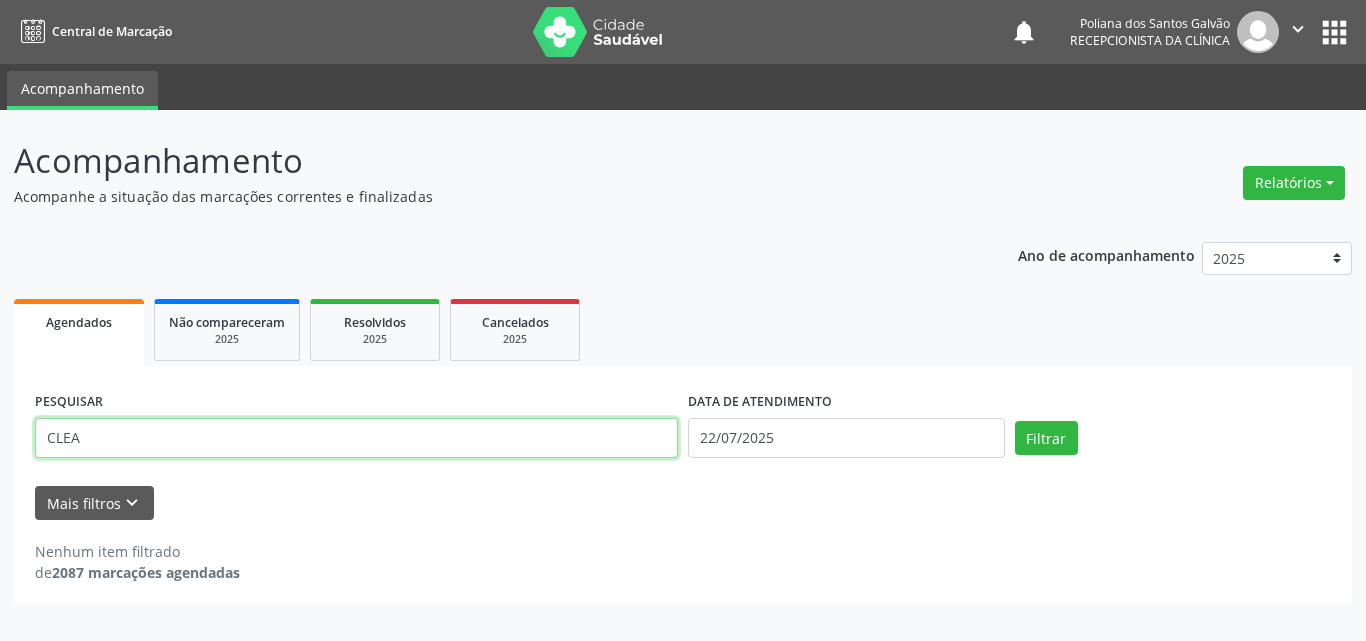 drag, startPoint x: 609, startPoint y: 432, endPoint x: 0, endPoint y: 216, distance: 646.171 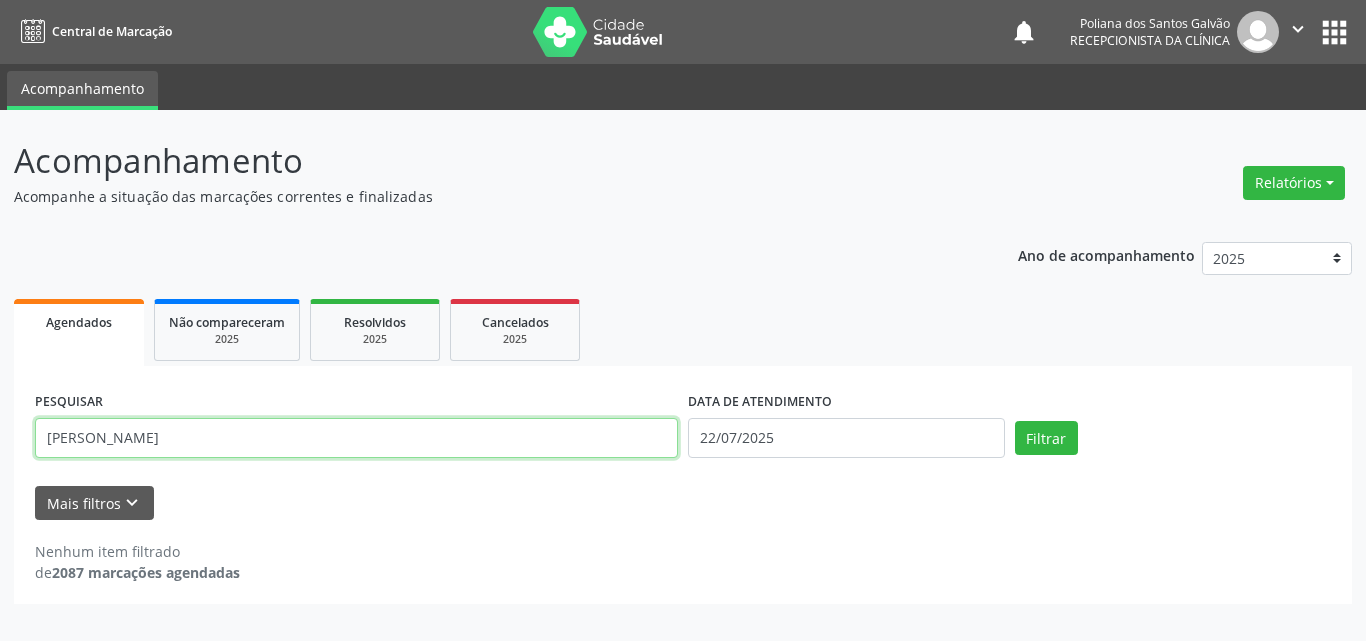 type on "[PERSON_NAME]" 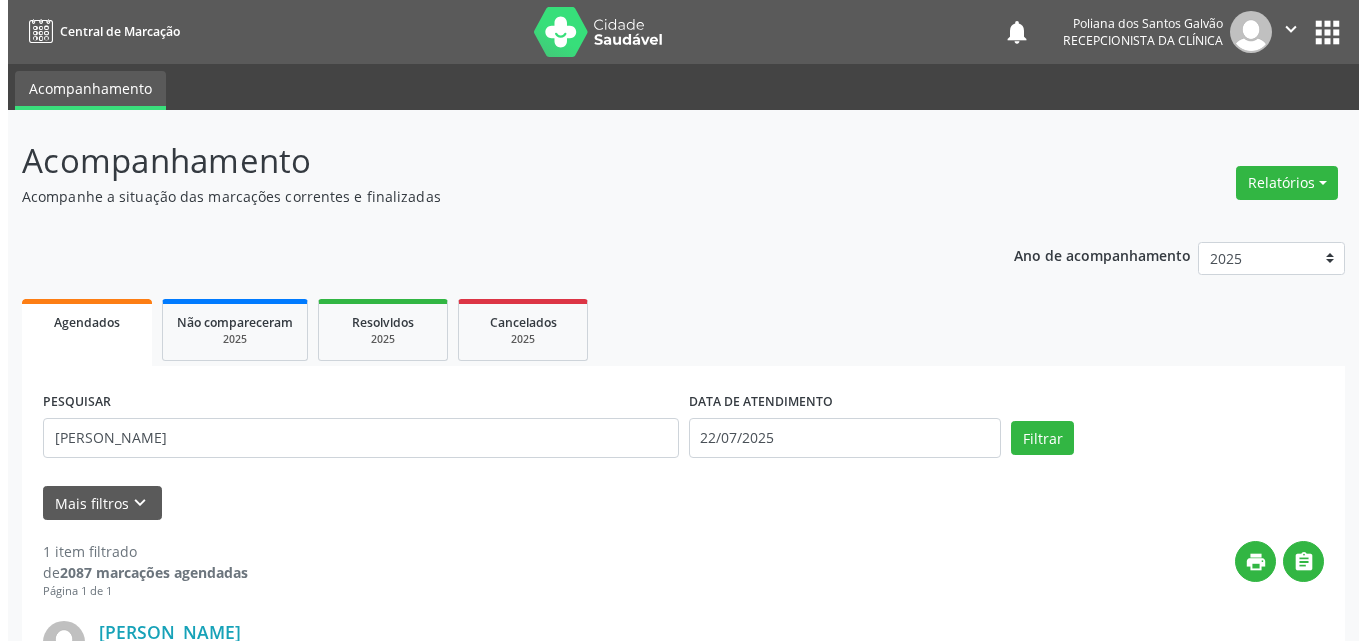 scroll, scrollTop: 264, scrollLeft: 0, axis: vertical 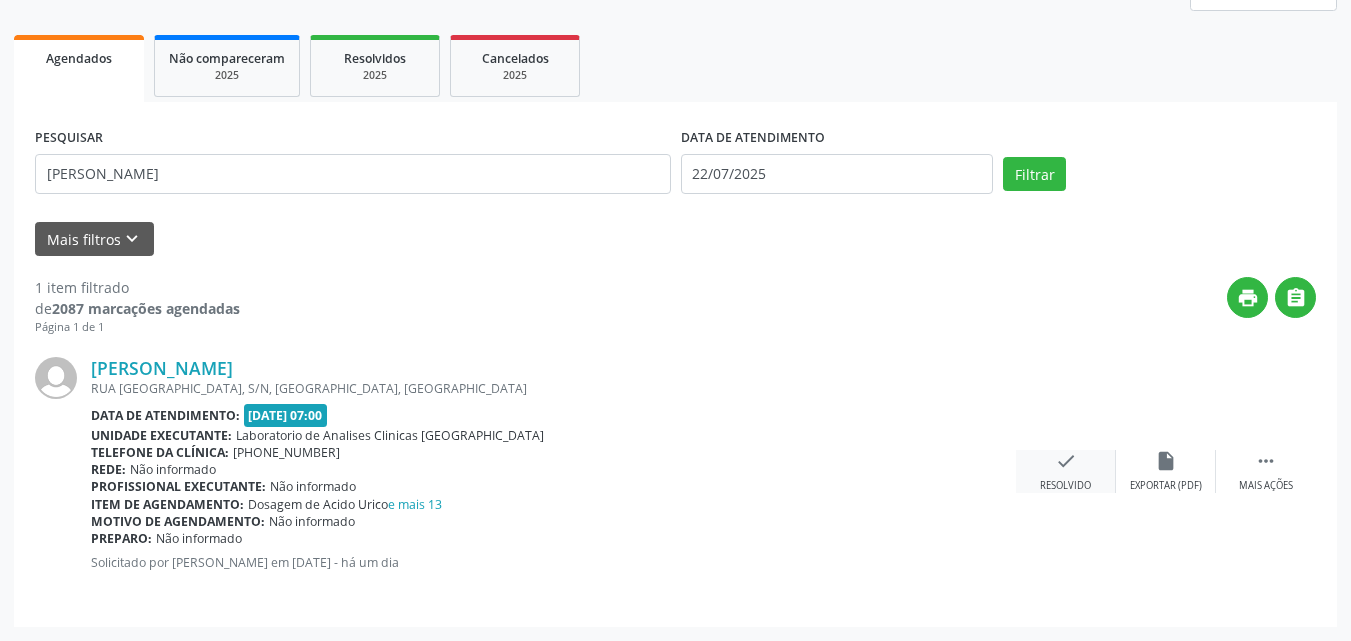click on "check
Resolvido" at bounding box center (1066, 471) 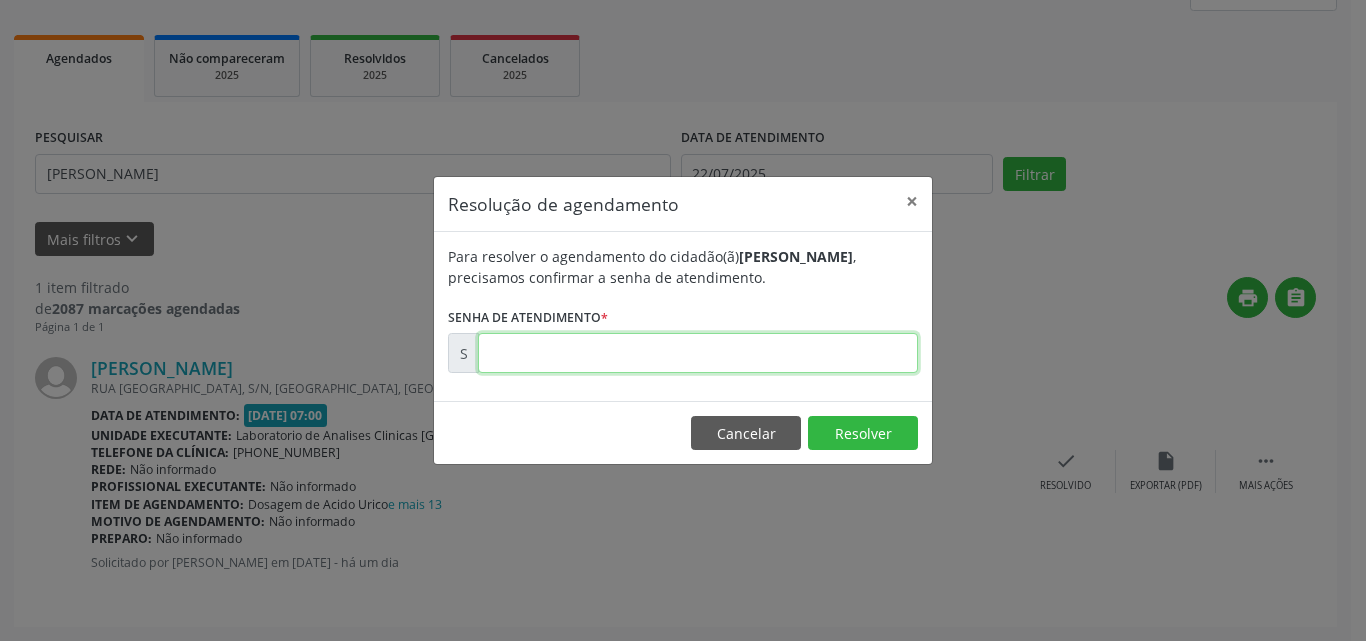 drag, startPoint x: 845, startPoint y: 351, endPoint x: 833, endPoint y: 332, distance: 22.472204 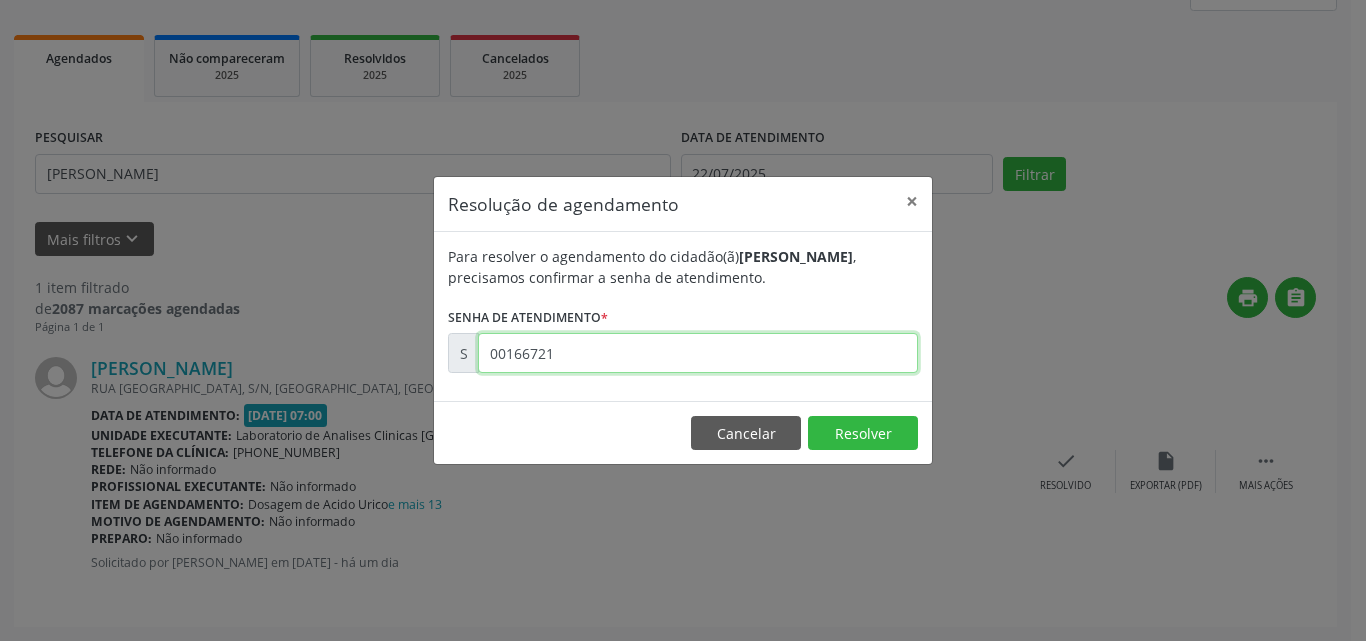 type on "00166721" 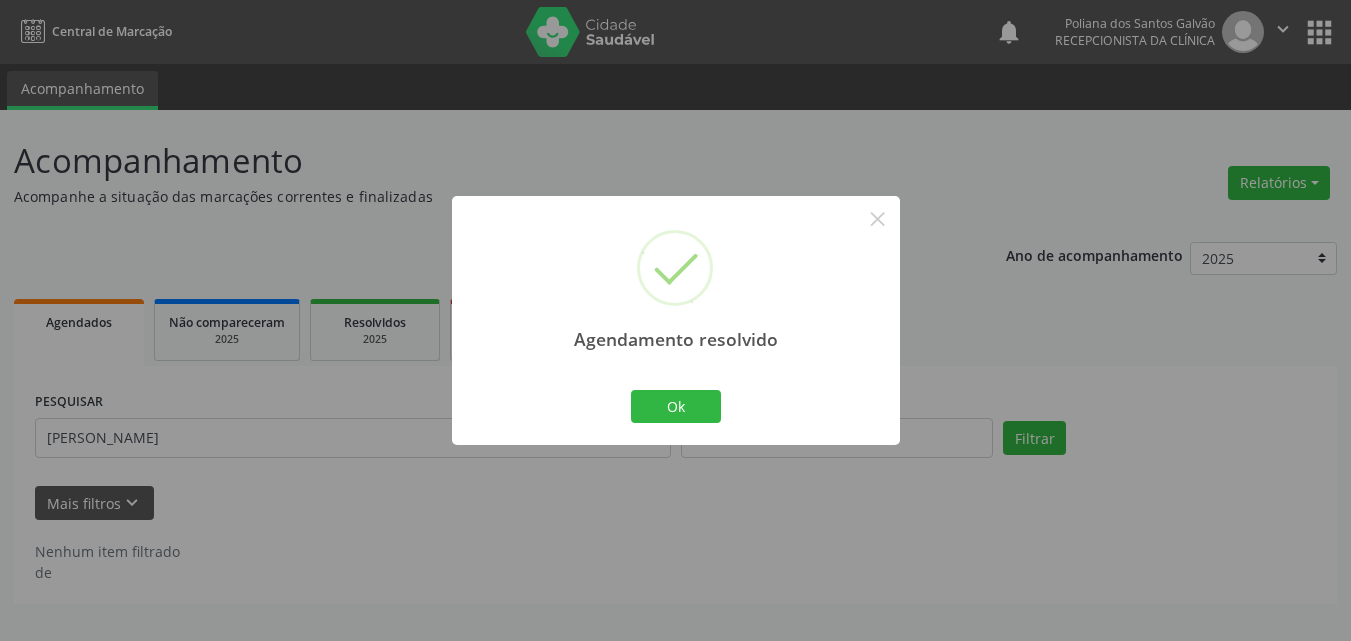 scroll, scrollTop: 0, scrollLeft: 0, axis: both 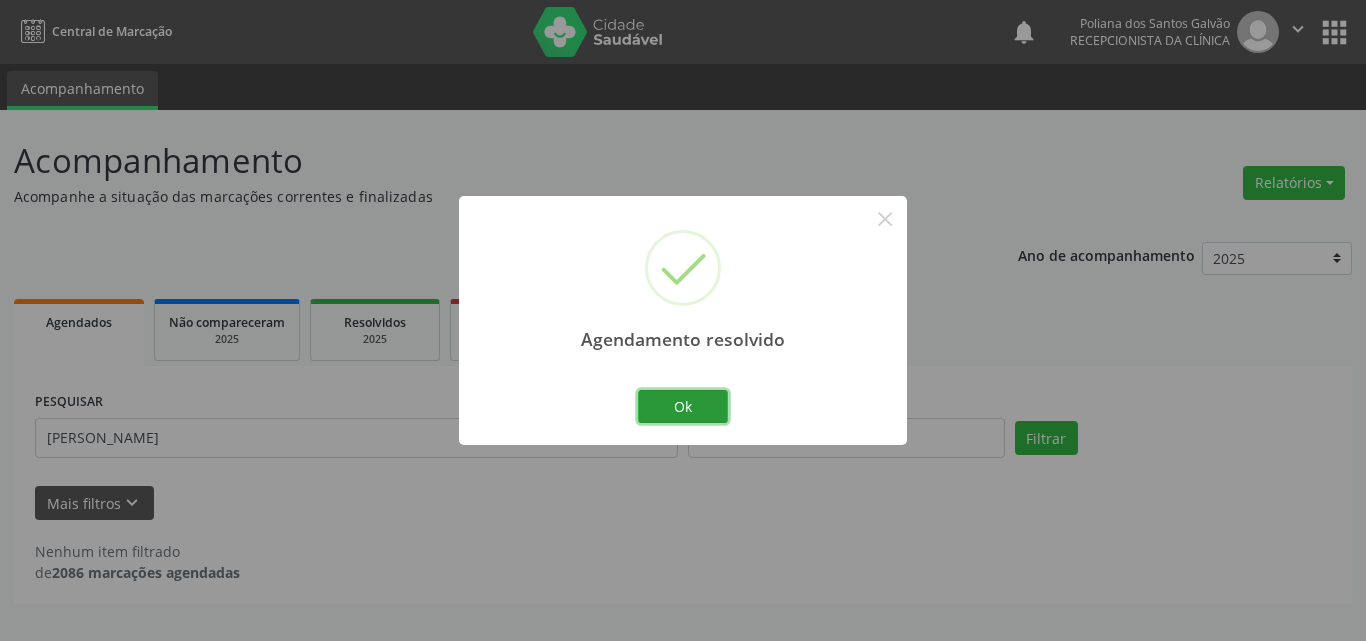 drag, startPoint x: 710, startPoint y: 401, endPoint x: 607, endPoint y: 429, distance: 106.738 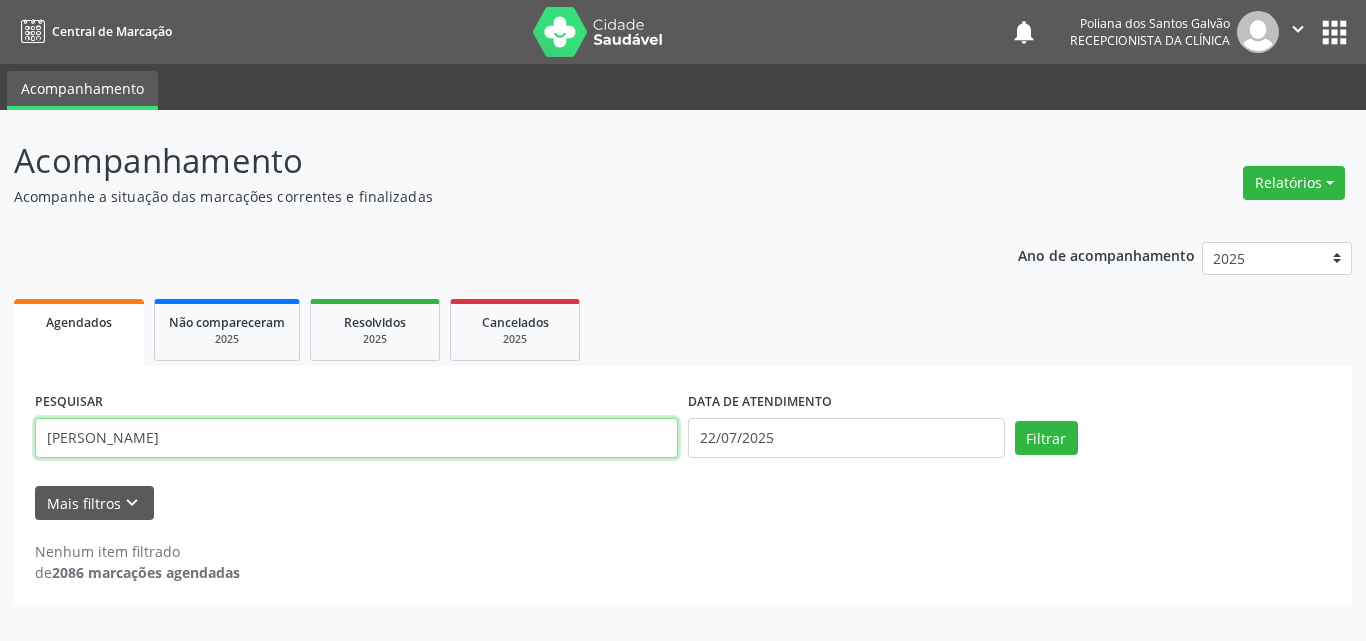drag, startPoint x: 592, startPoint y: 431, endPoint x: 11, endPoint y: 284, distance: 599.3079 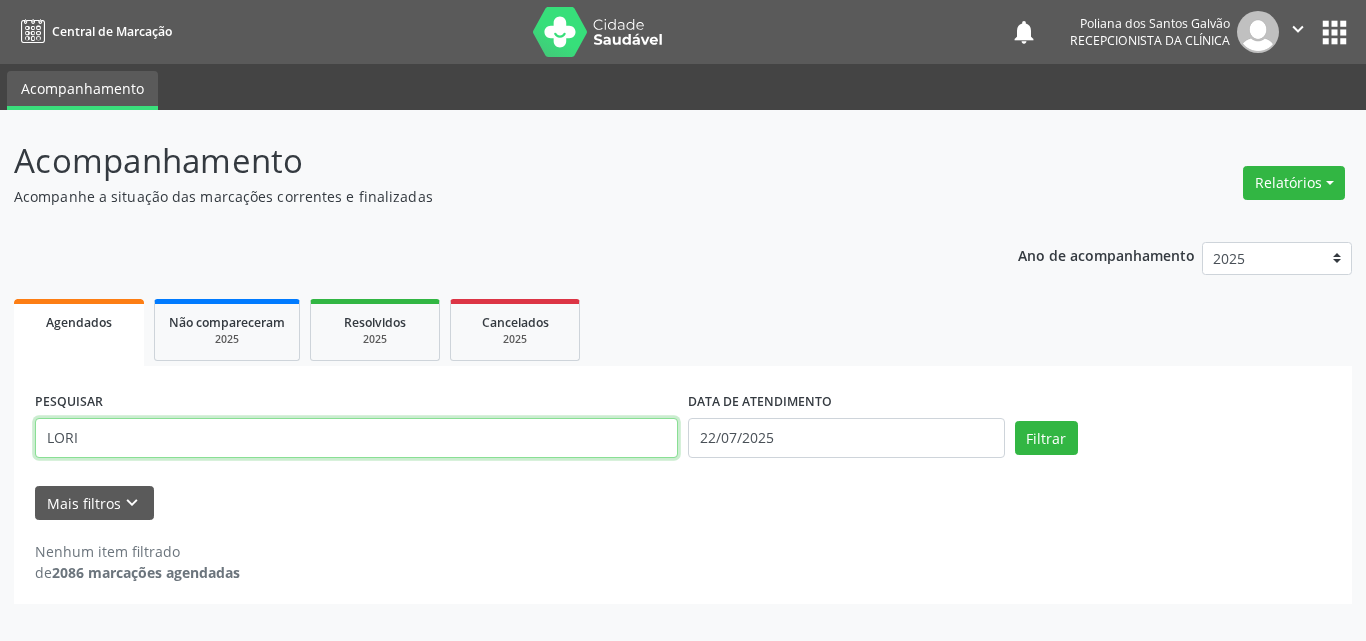type on "LORI" 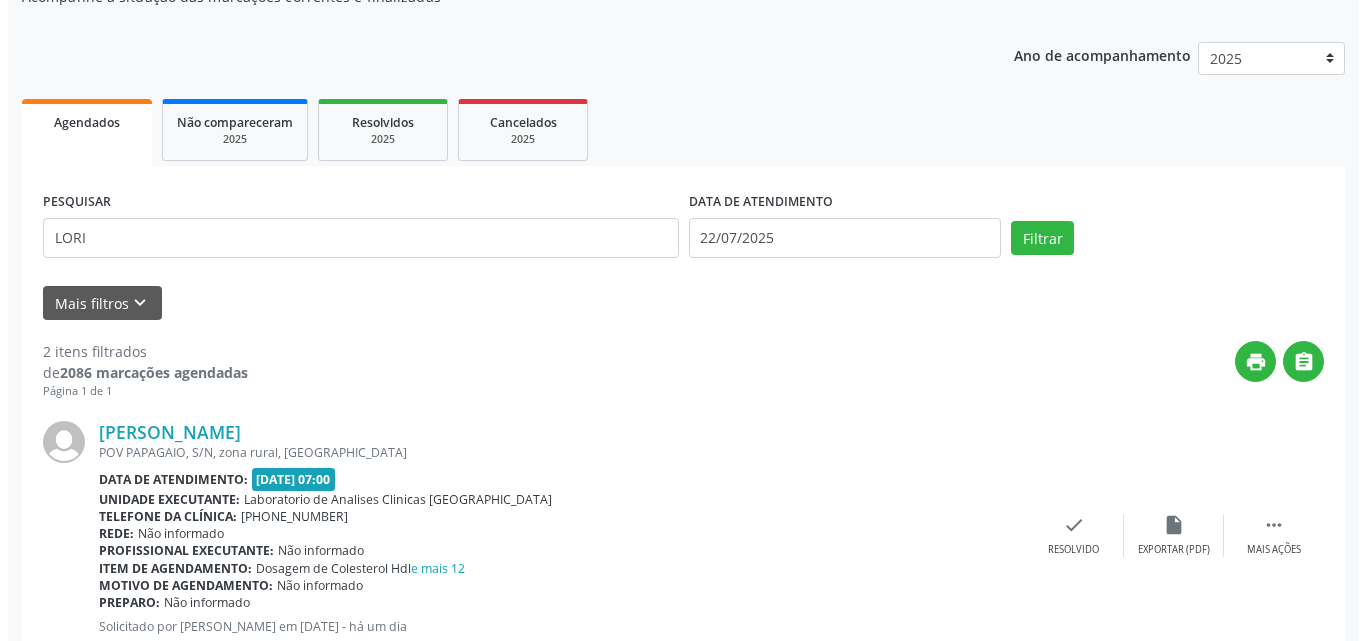 scroll, scrollTop: 535, scrollLeft: 0, axis: vertical 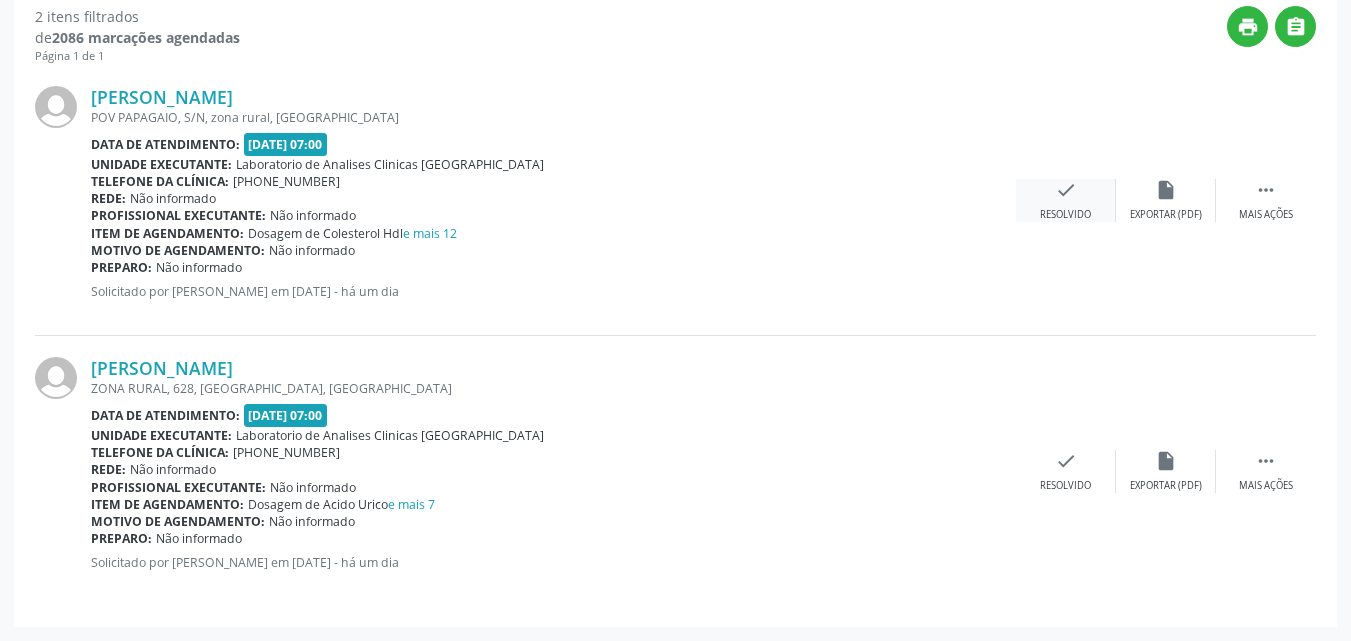 click on "check" at bounding box center [1066, 190] 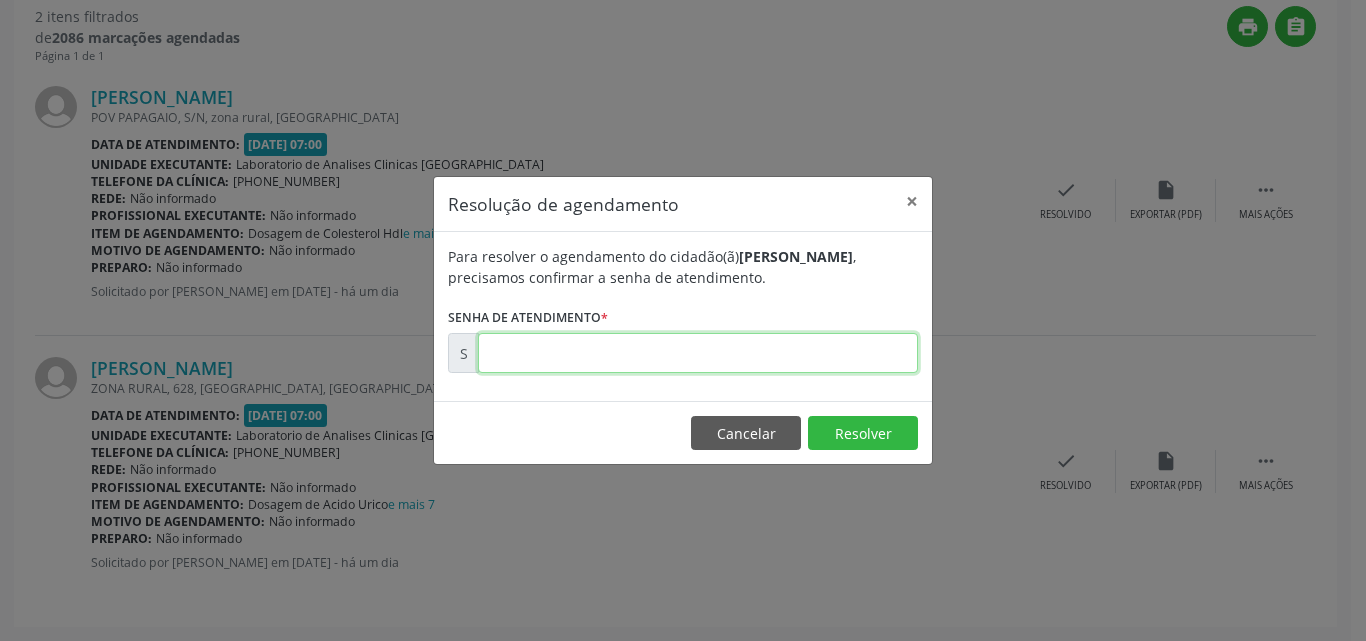 click at bounding box center [698, 353] 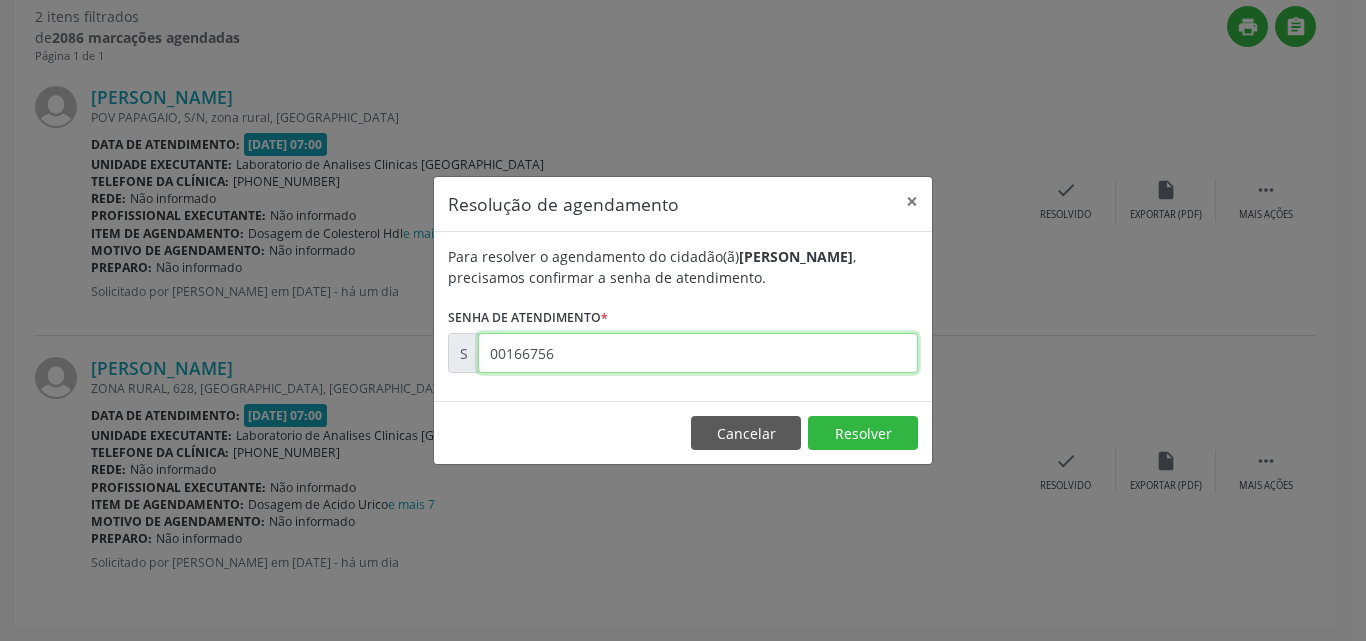 type on "00166756" 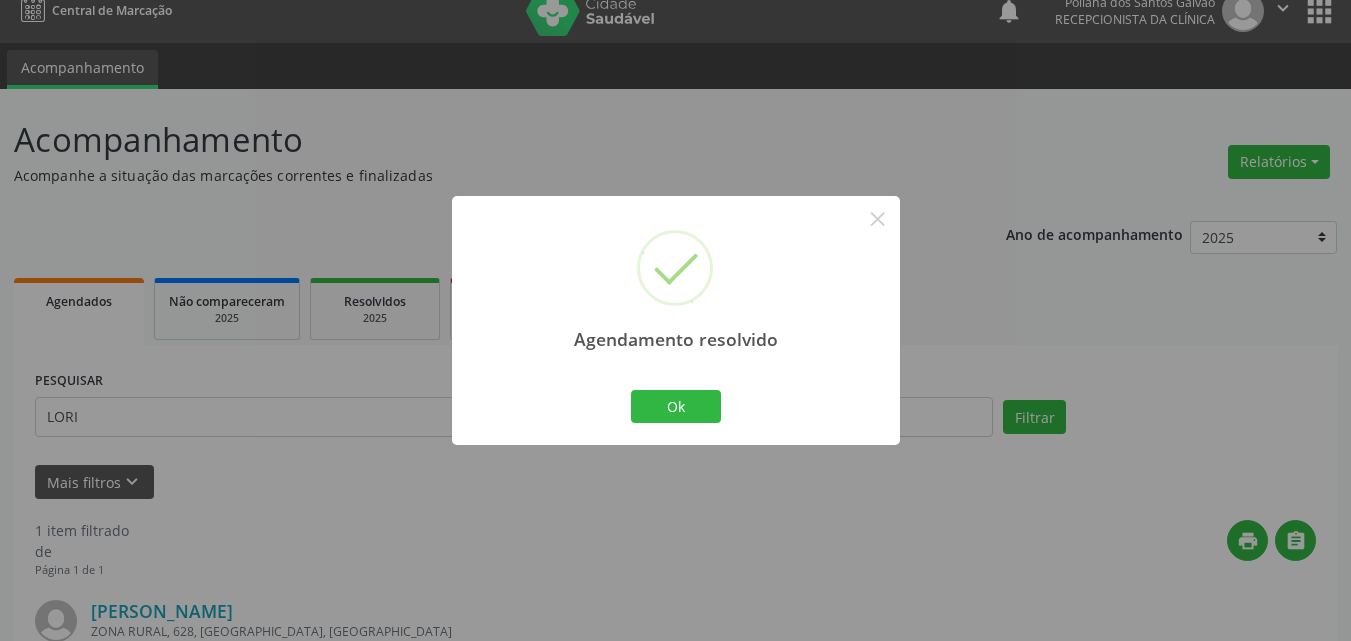 scroll, scrollTop: 264, scrollLeft: 0, axis: vertical 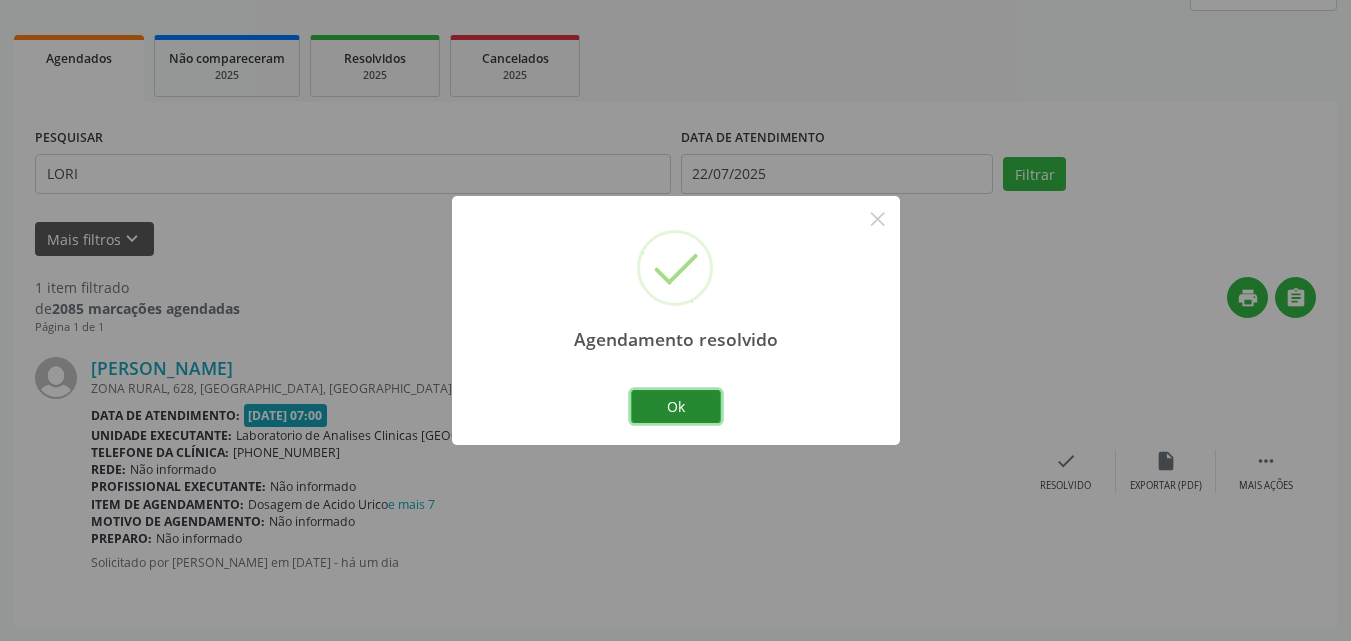 click on "Ok" at bounding box center [676, 407] 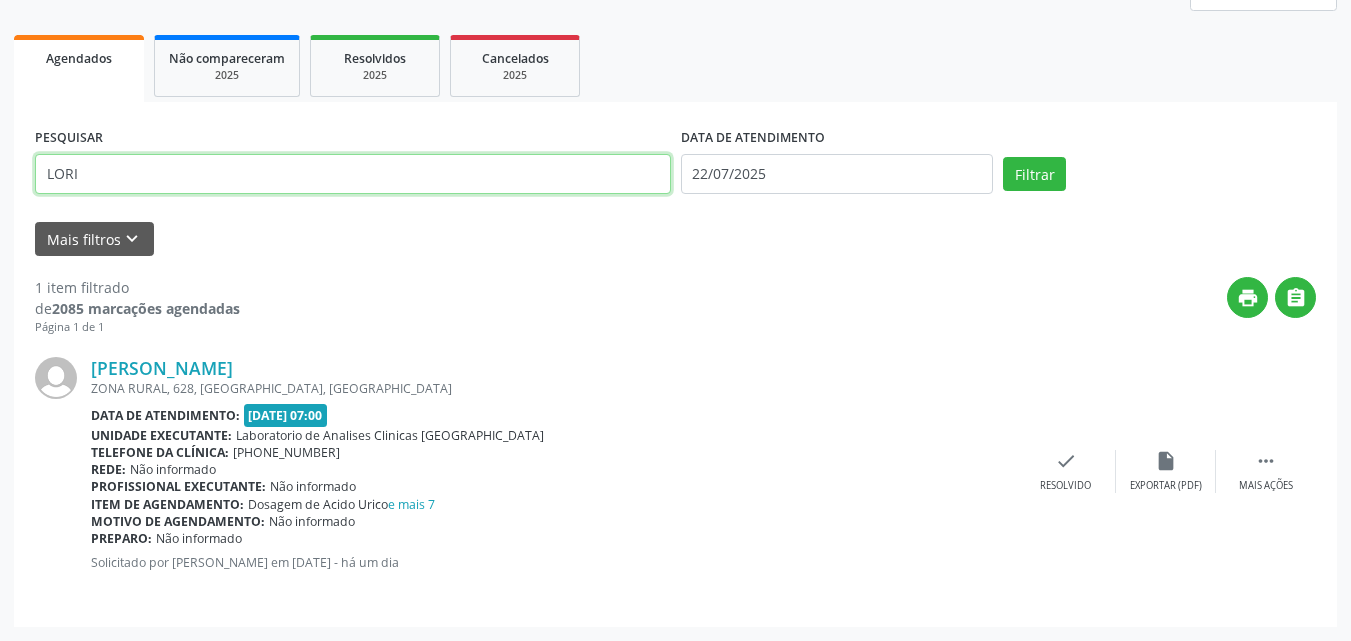 drag, startPoint x: 497, startPoint y: 177, endPoint x: 0, endPoint y: -18, distance: 533.88574 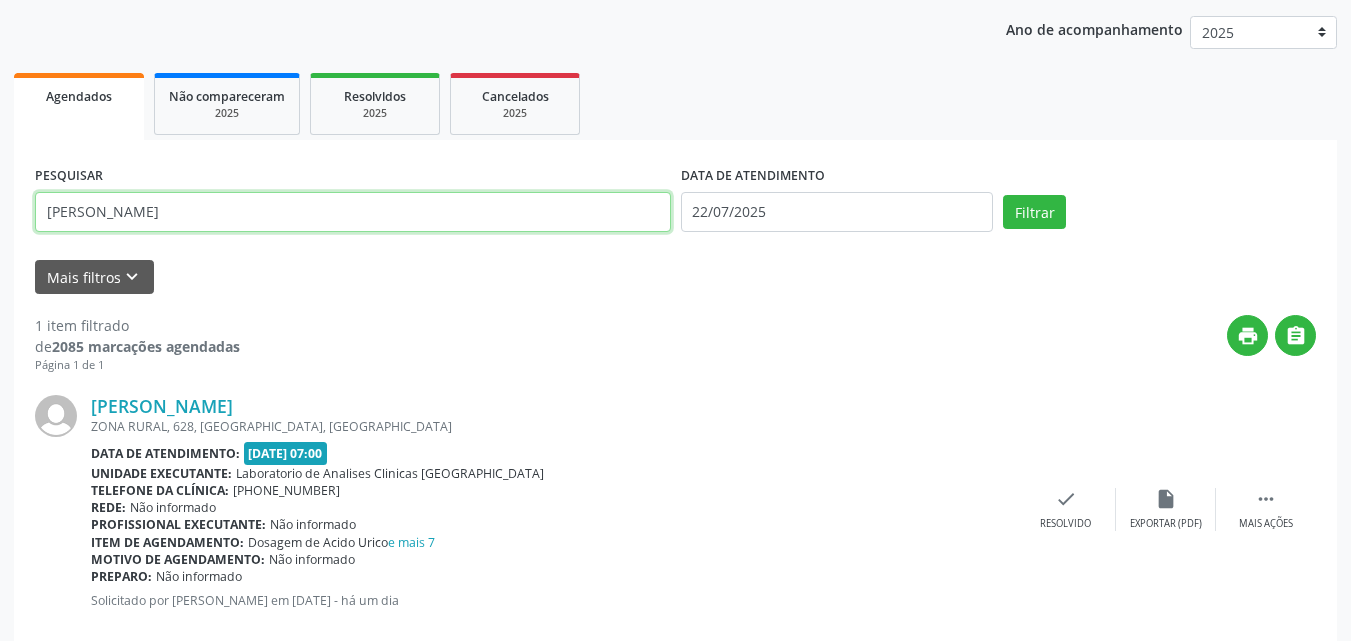 type on "[PERSON_NAME]" 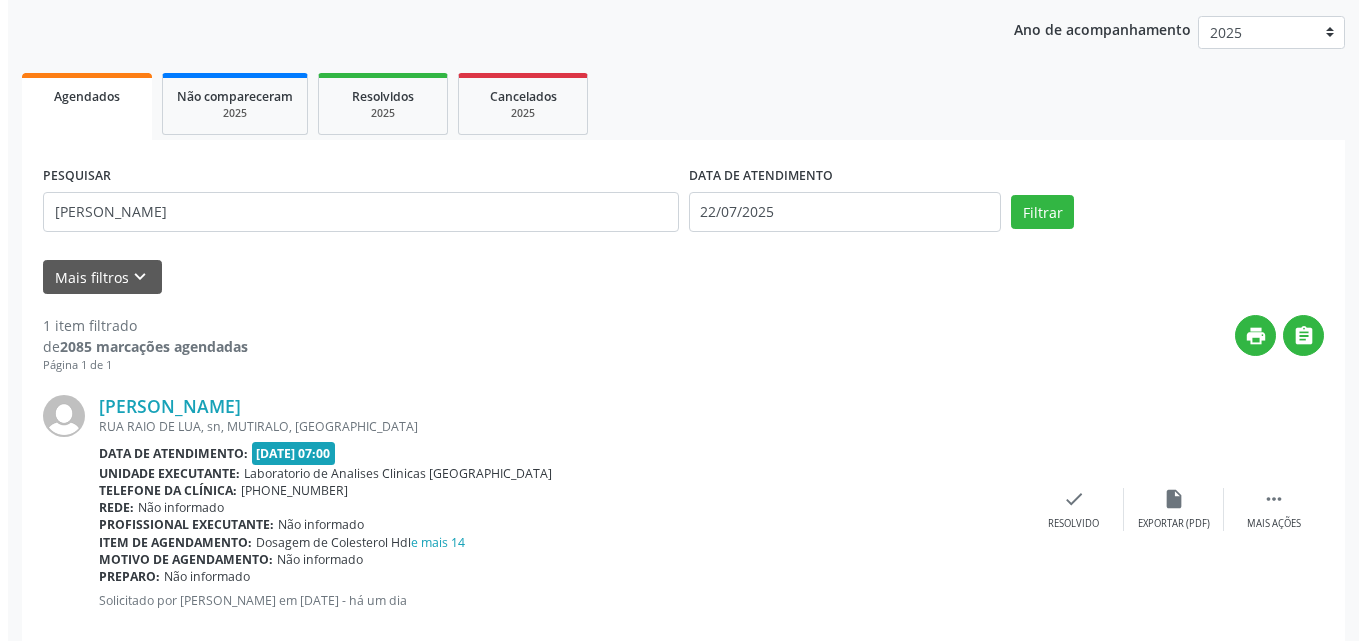 scroll, scrollTop: 264, scrollLeft: 0, axis: vertical 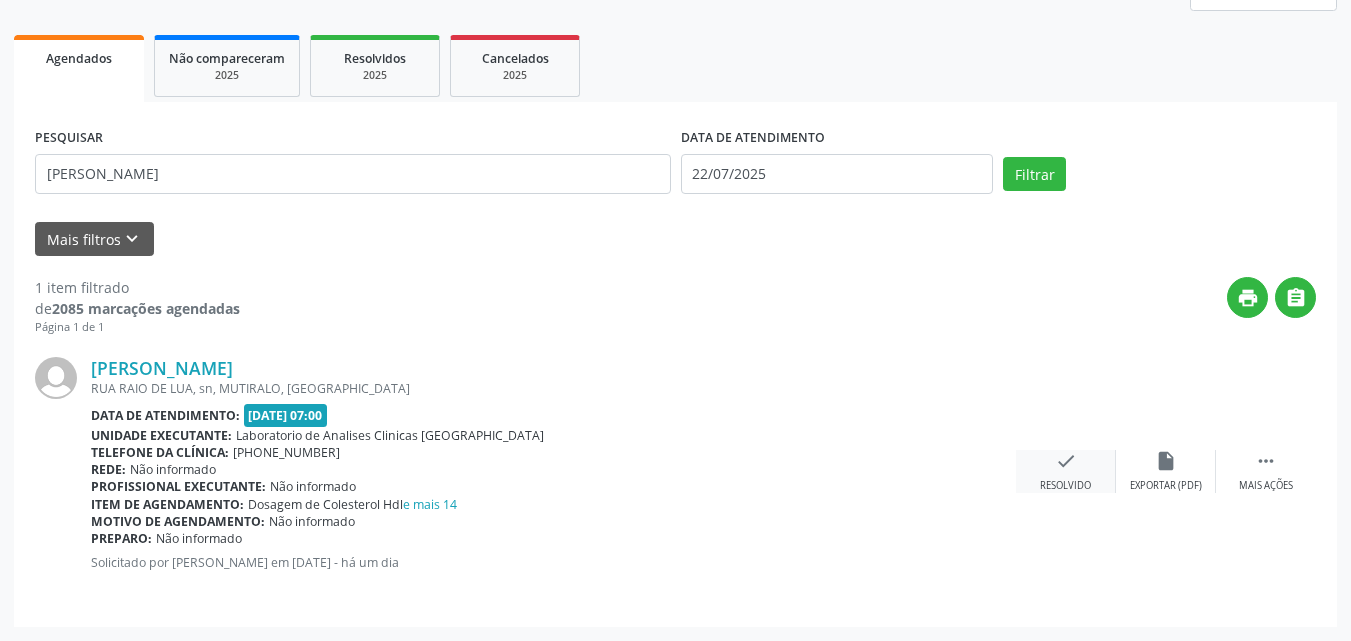 click on "Resolvido" at bounding box center [1065, 486] 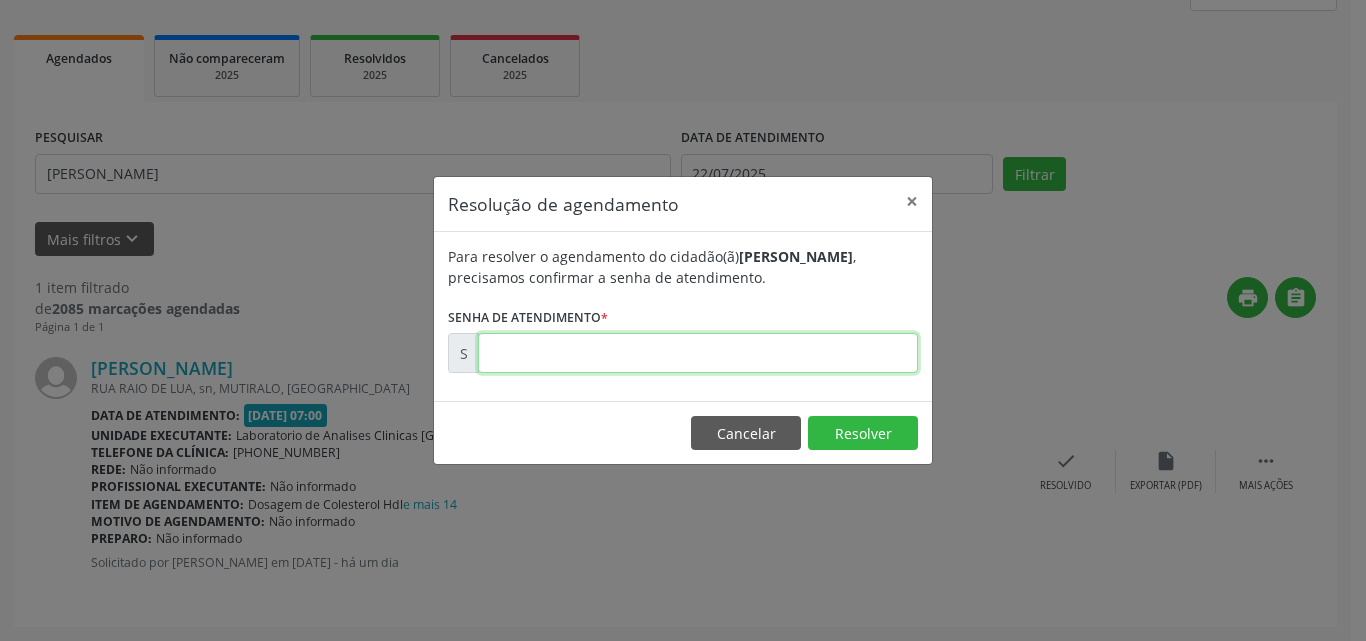 click at bounding box center [698, 353] 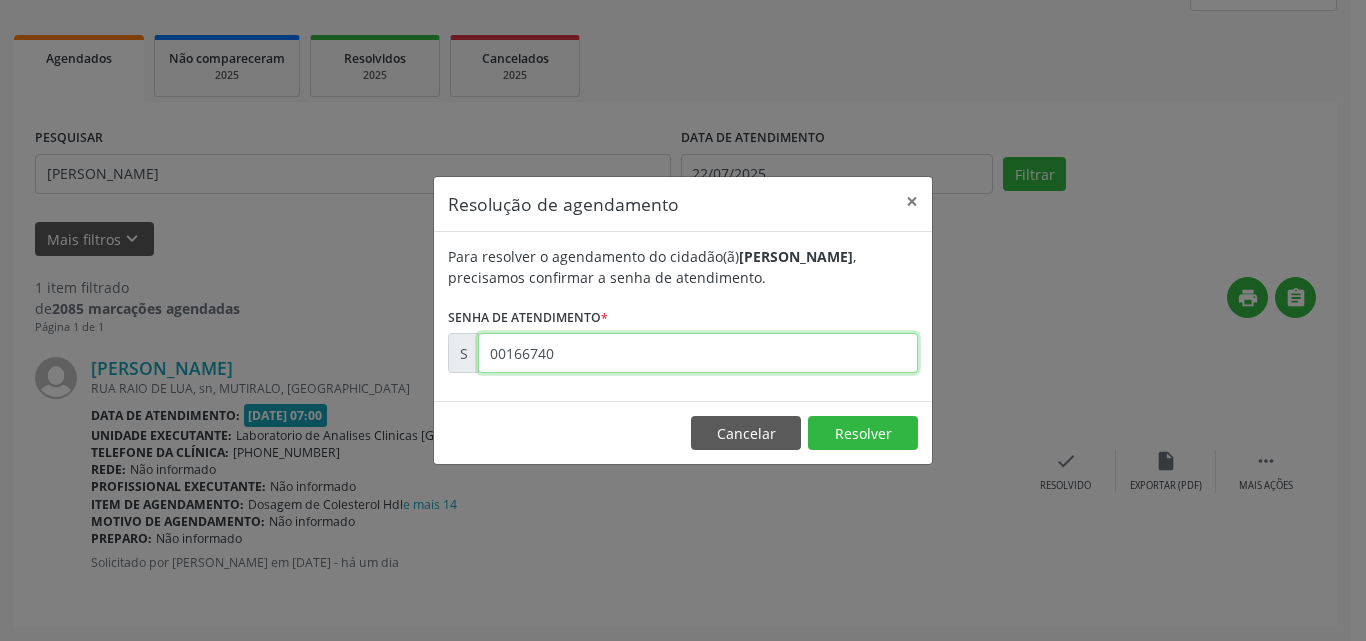 type on "00166740" 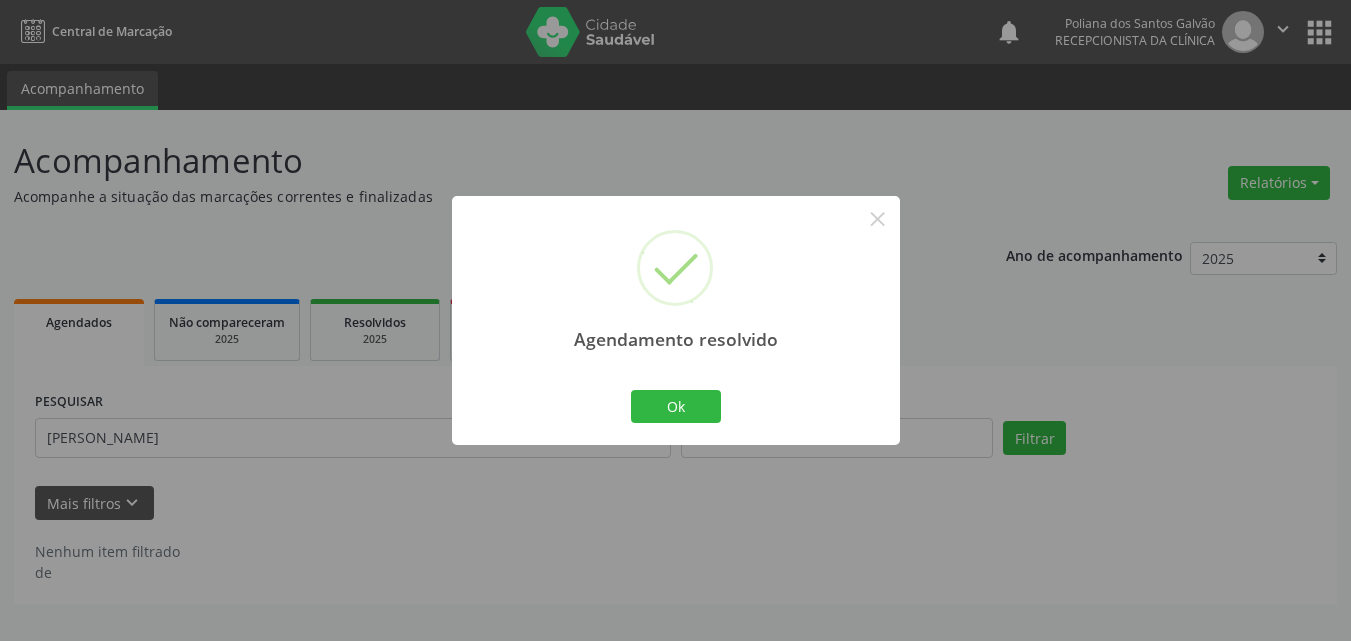 scroll, scrollTop: 0, scrollLeft: 0, axis: both 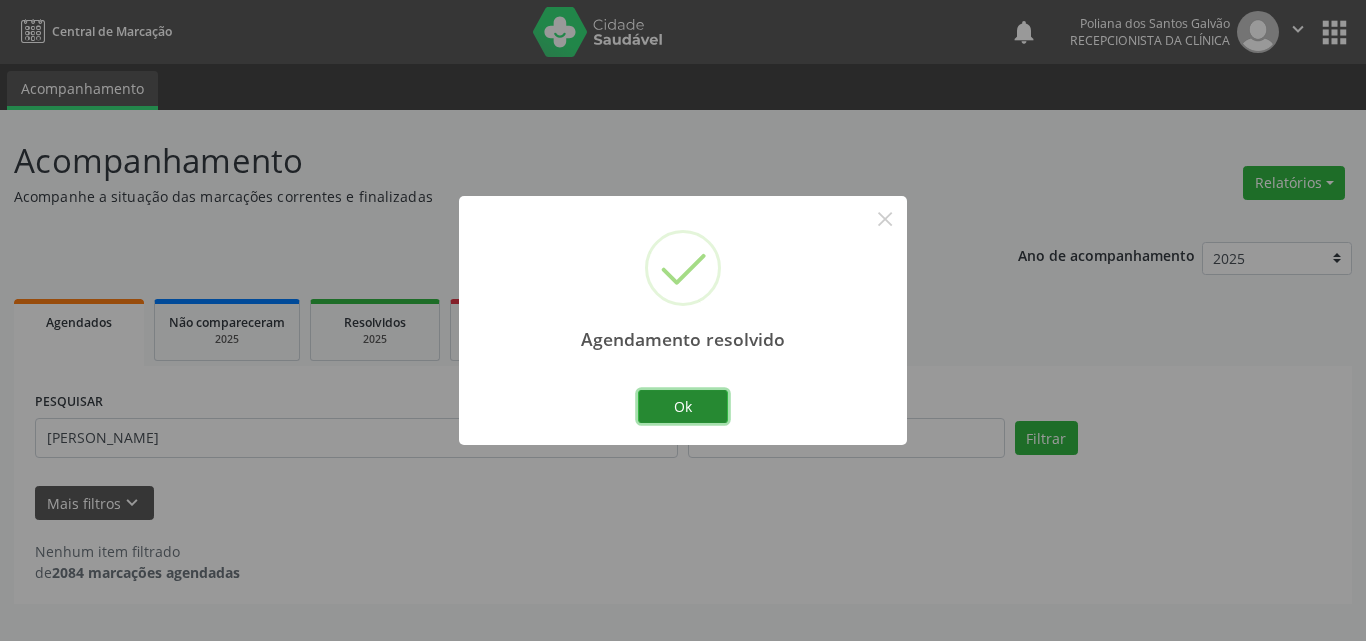drag, startPoint x: 661, startPoint y: 409, endPoint x: 649, endPoint y: 406, distance: 12.369317 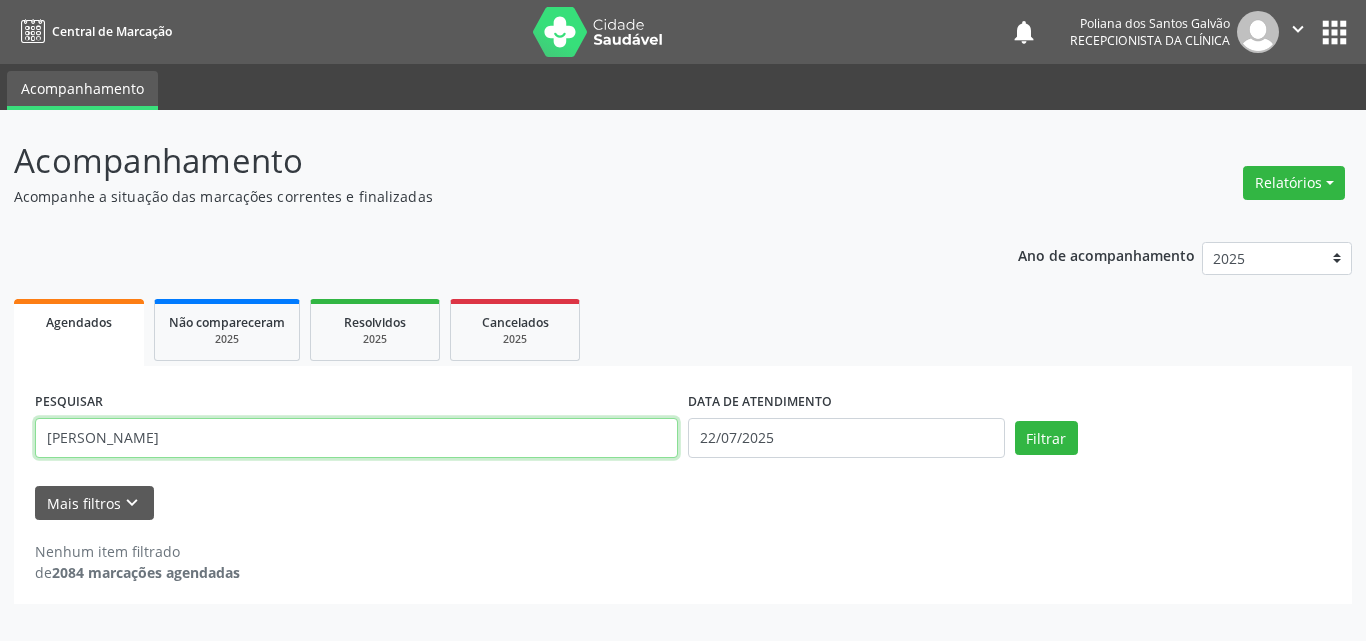 drag, startPoint x: 252, startPoint y: 361, endPoint x: 0, endPoint y: 26, distance: 419.20044 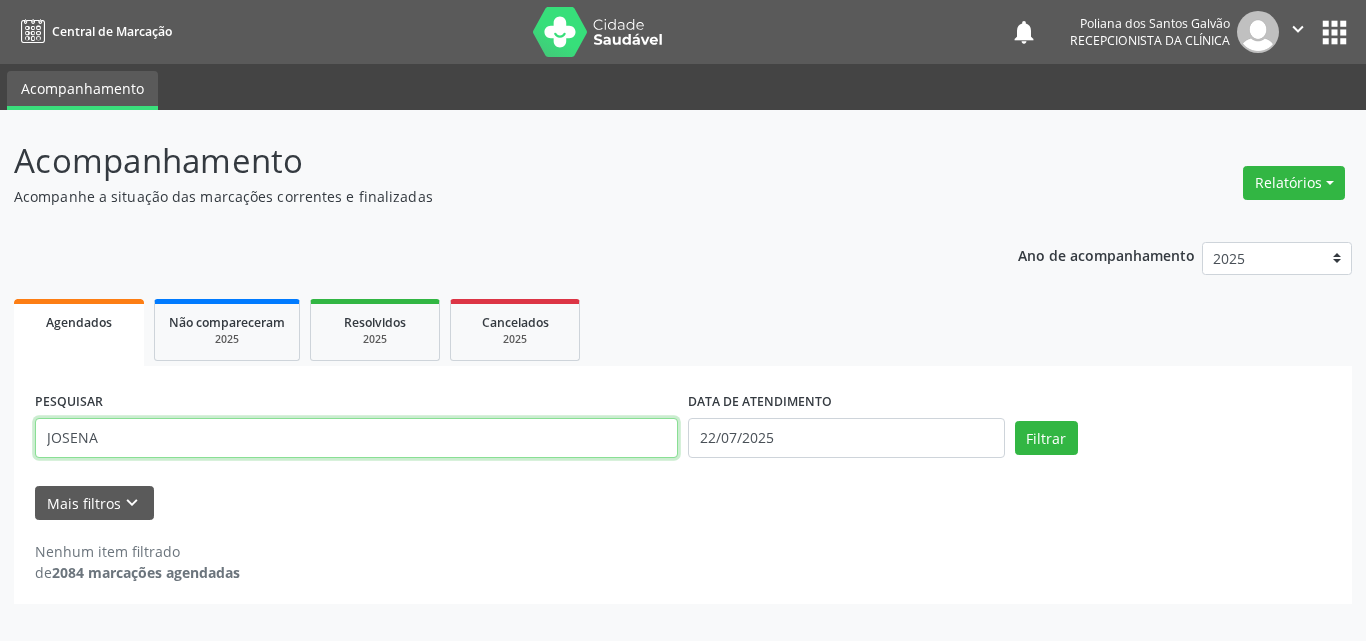click on "Filtrar" at bounding box center [1046, 438] 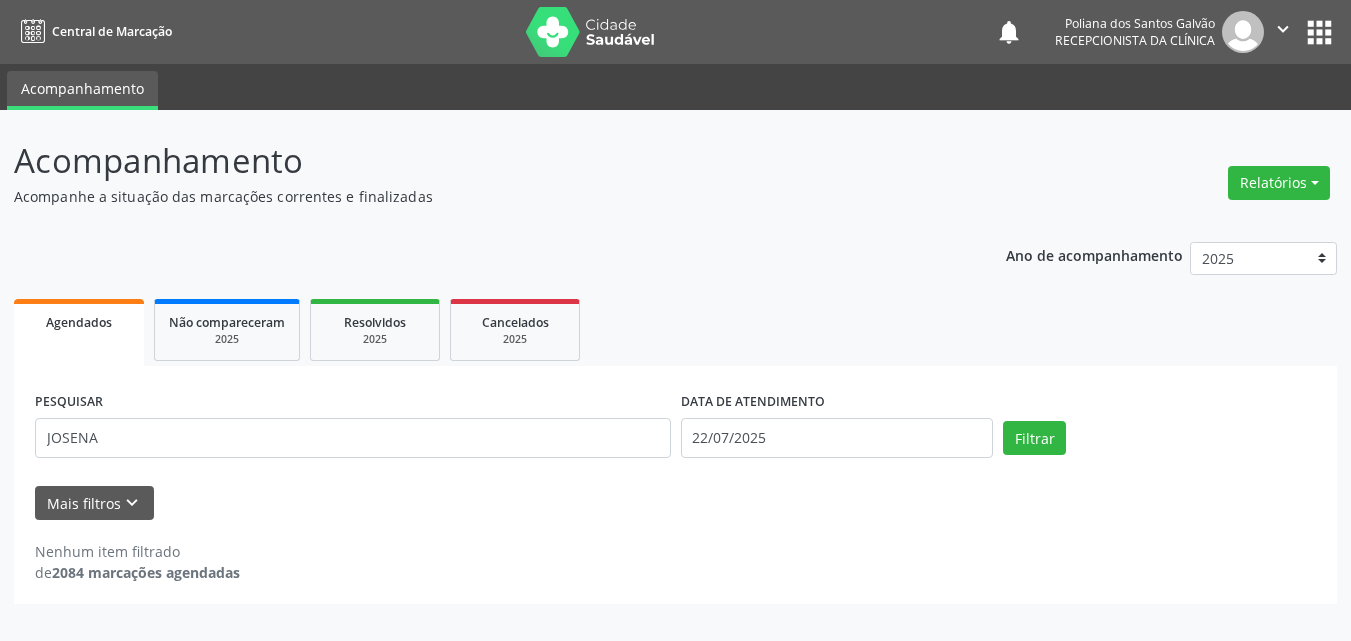 scroll, scrollTop: 0, scrollLeft: 0, axis: both 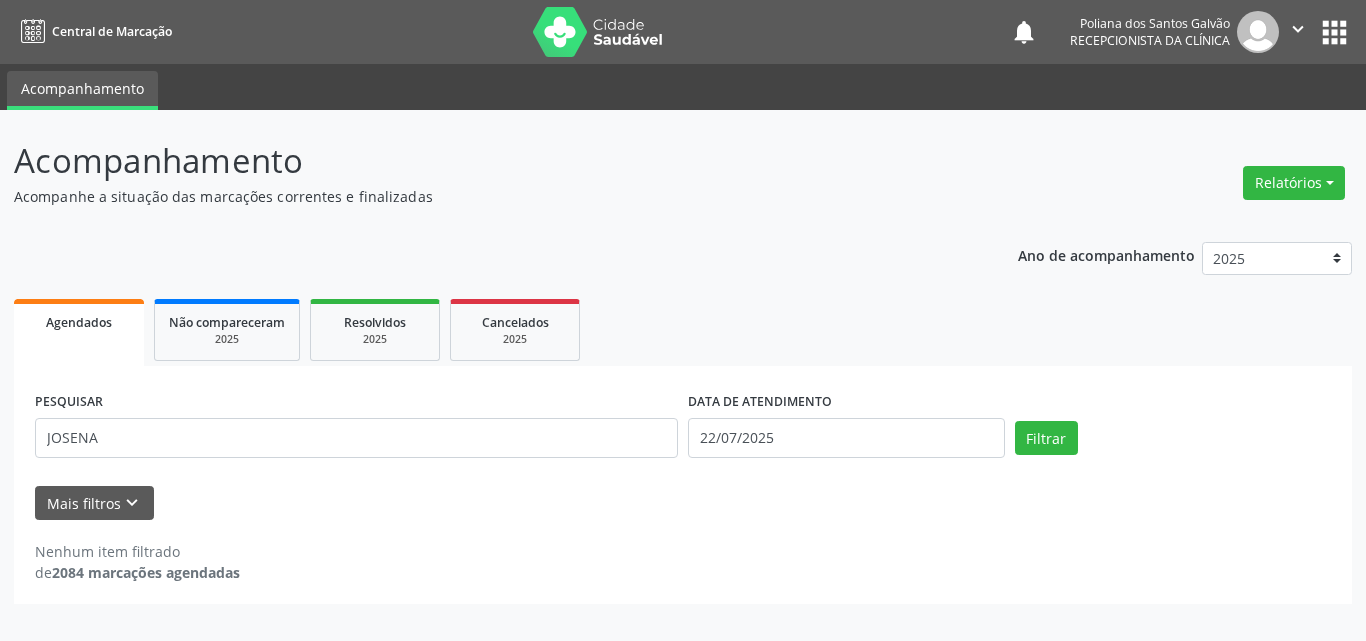 drag, startPoint x: 132, startPoint y: 407, endPoint x: 127, endPoint y: 452, distance: 45.276924 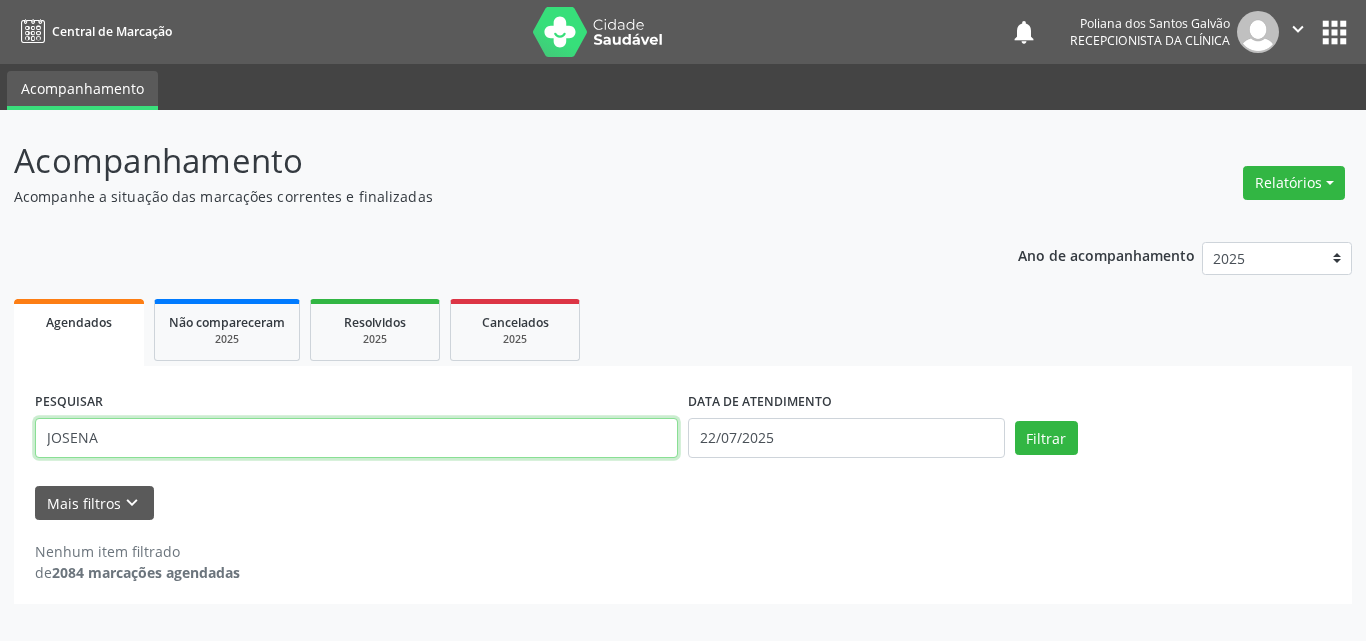 click on "JOSENA" at bounding box center (356, 438) 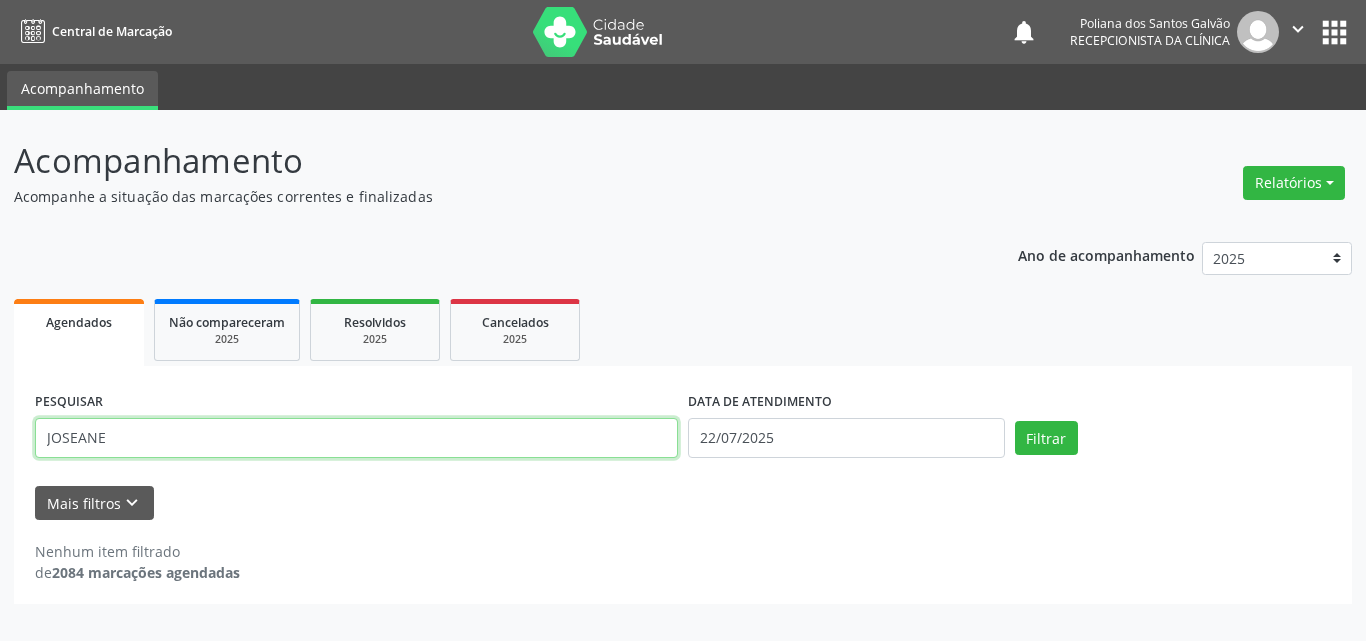 type on "JOSEANE" 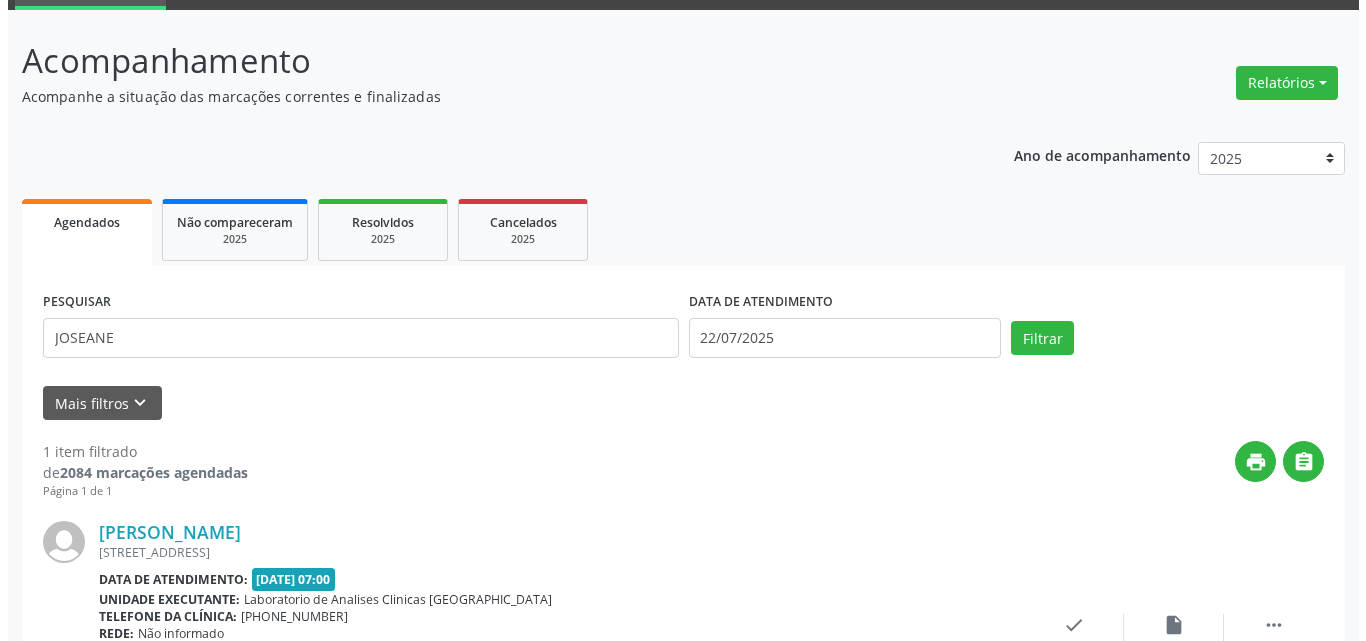 scroll, scrollTop: 264, scrollLeft: 0, axis: vertical 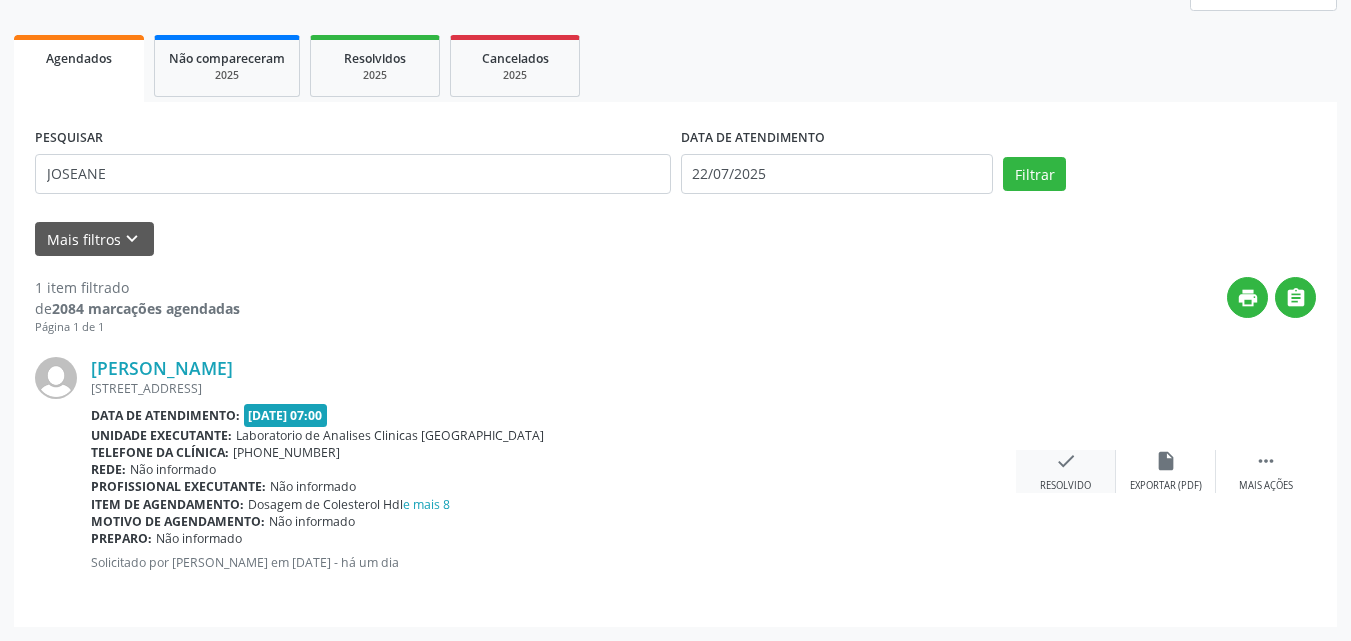 click on "check" at bounding box center (1066, 461) 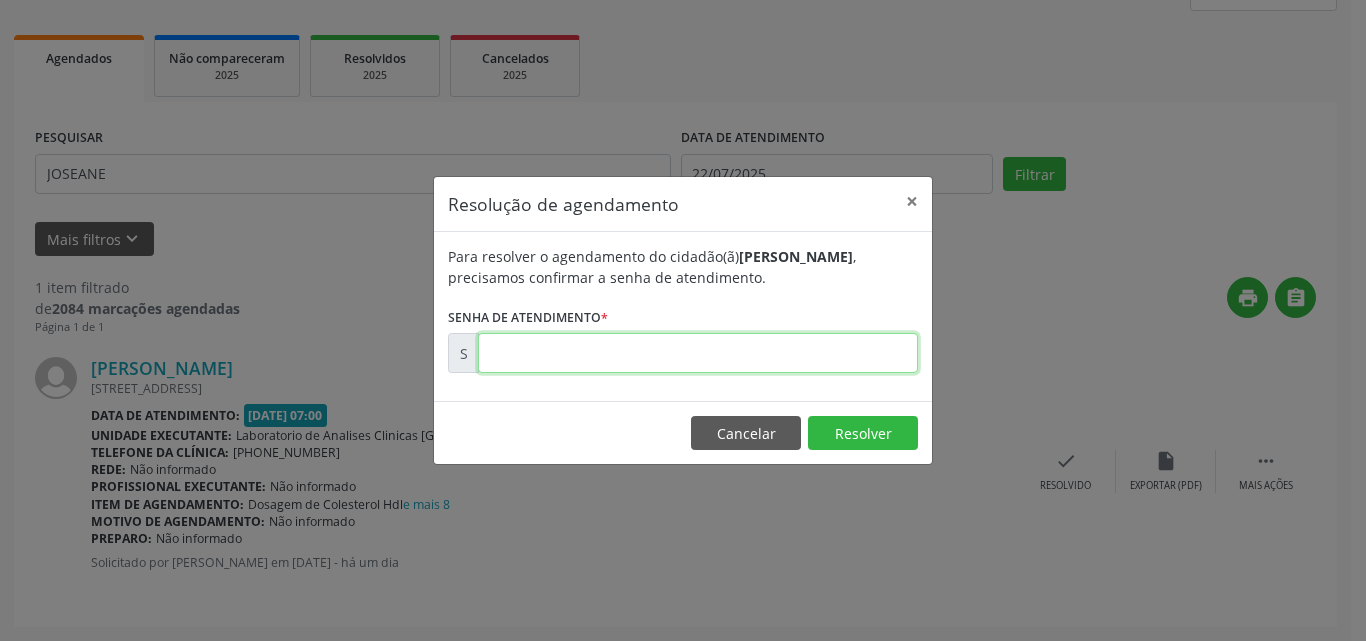 click at bounding box center (698, 353) 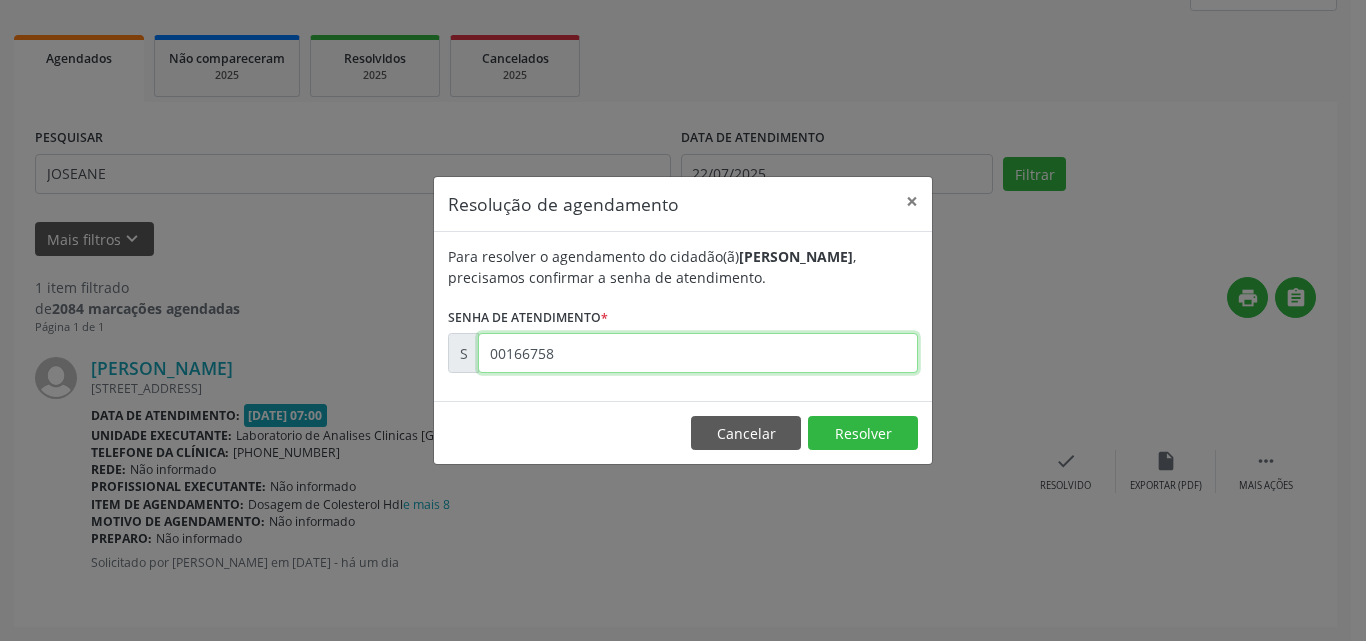 type on "00166758" 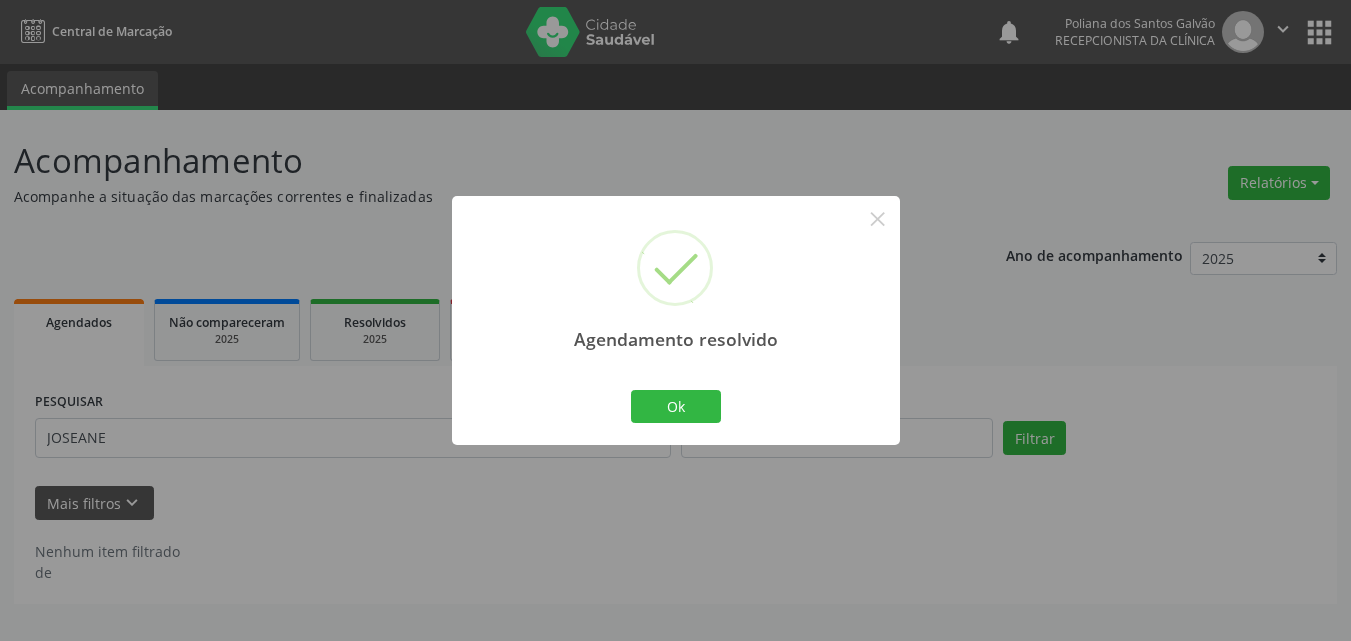 scroll, scrollTop: 0, scrollLeft: 0, axis: both 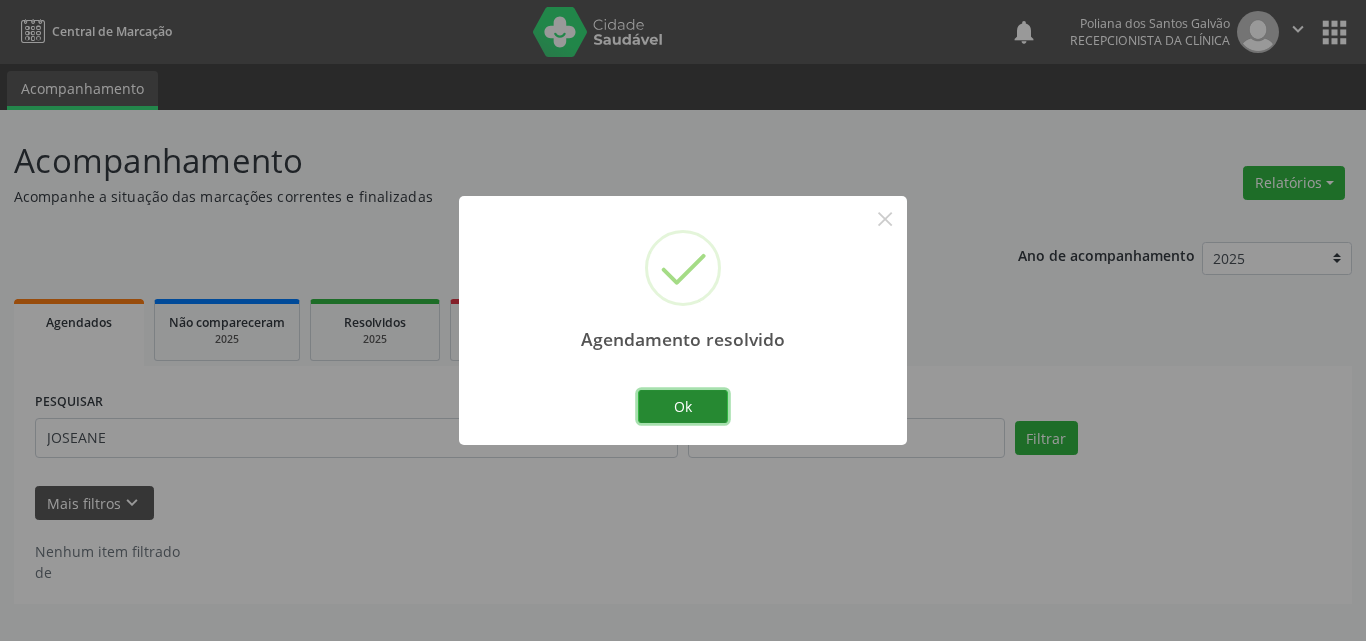 click on "Ok" at bounding box center [683, 407] 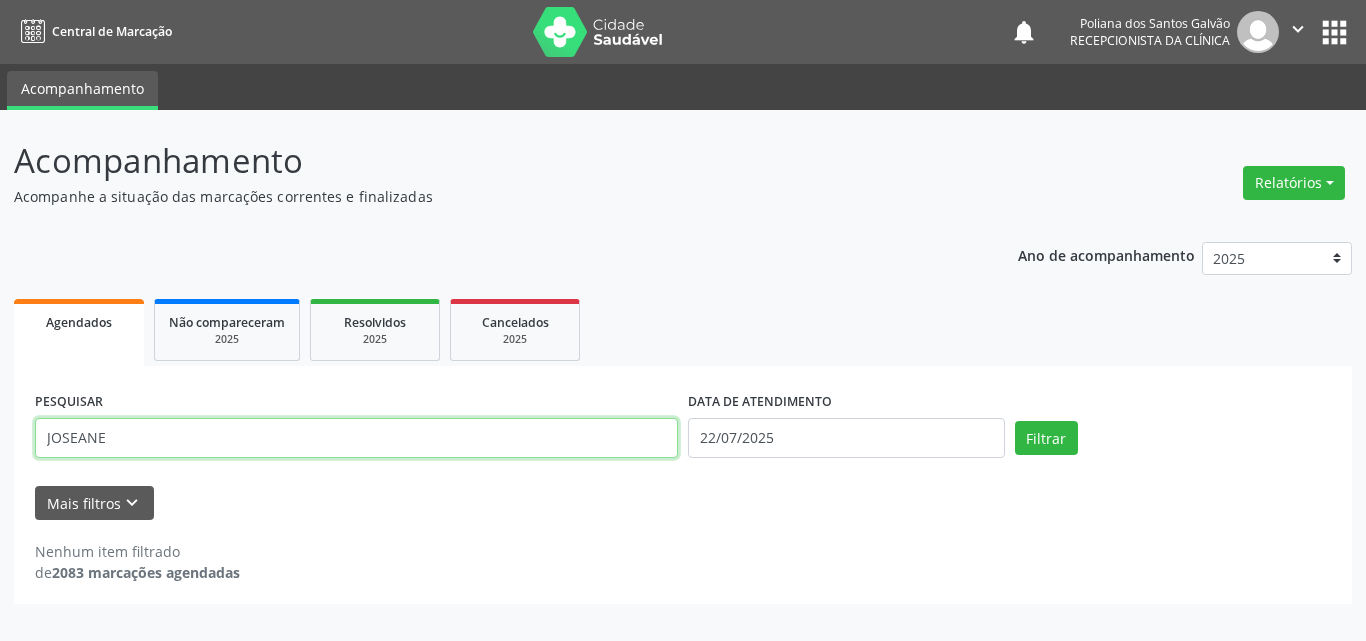 drag, startPoint x: 486, startPoint y: 438, endPoint x: 0, endPoint y: 277, distance: 511.97363 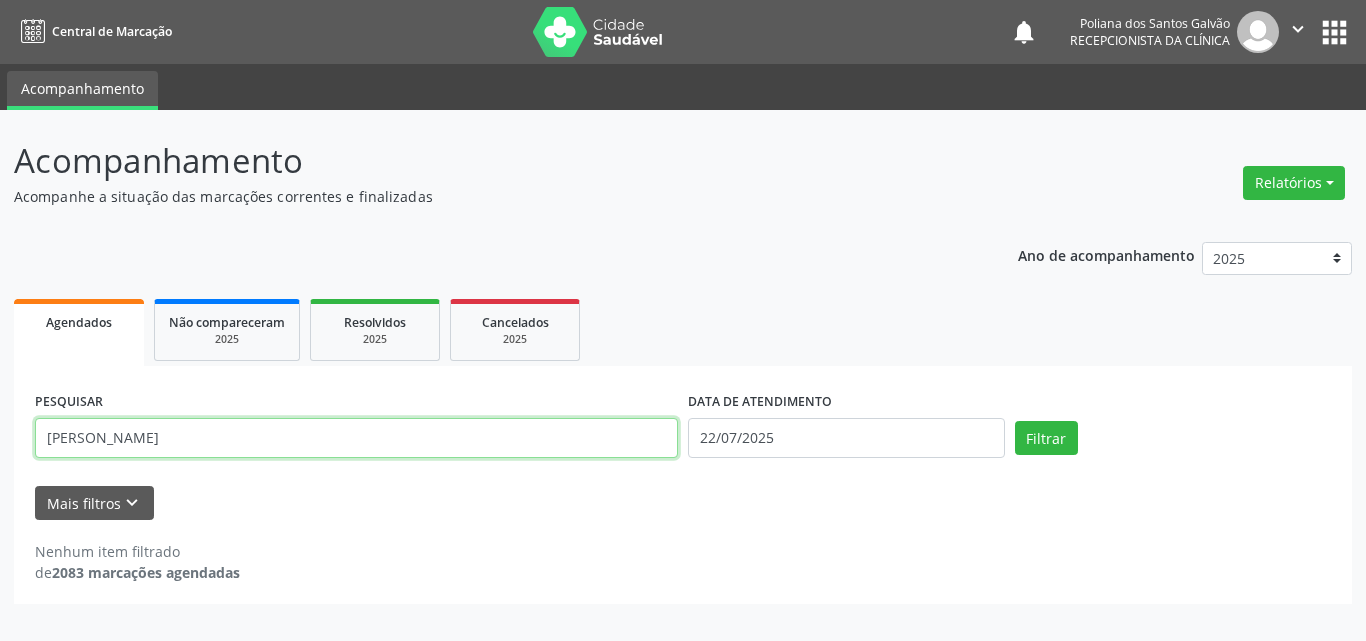 type on "[PERSON_NAME]" 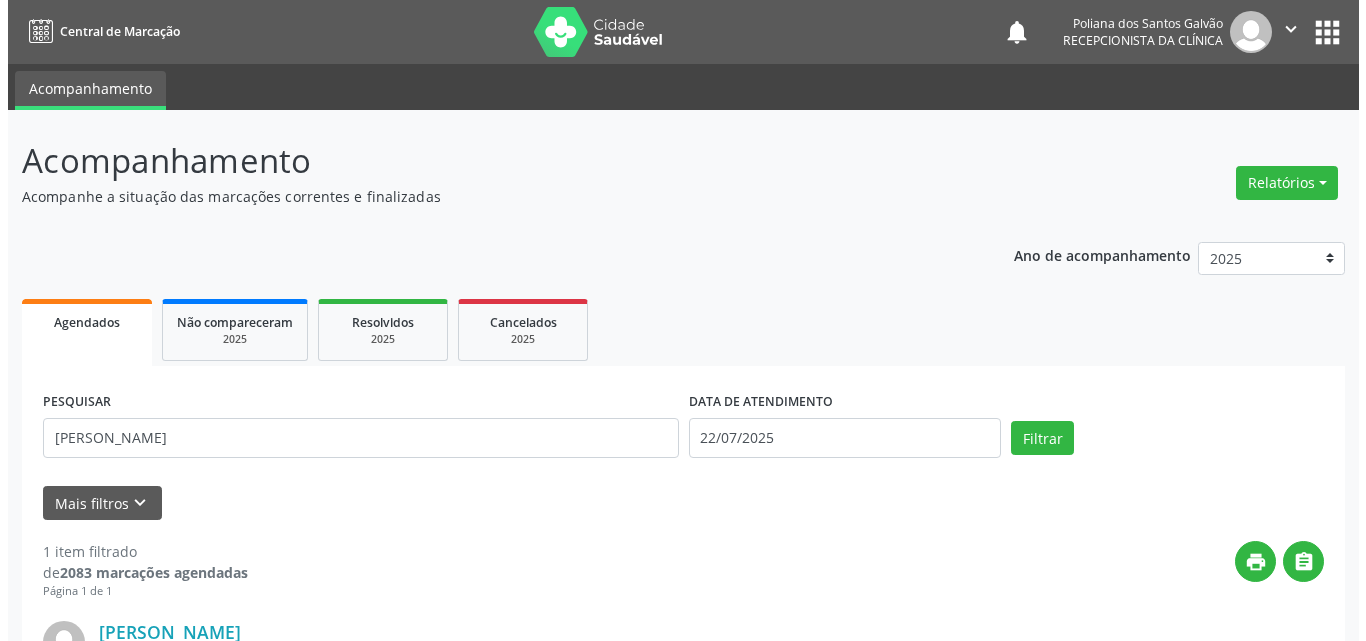 scroll, scrollTop: 264, scrollLeft: 0, axis: vertical 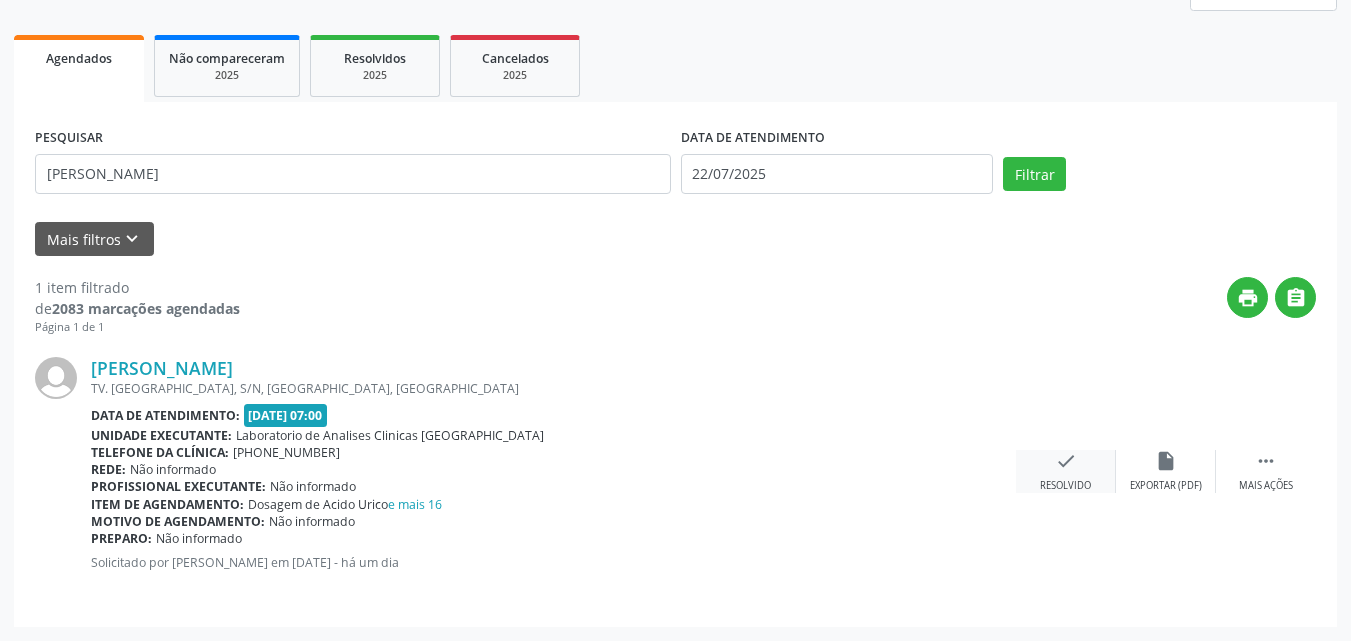 click on "check
Resolvido" at bounding box center [1066, 471] 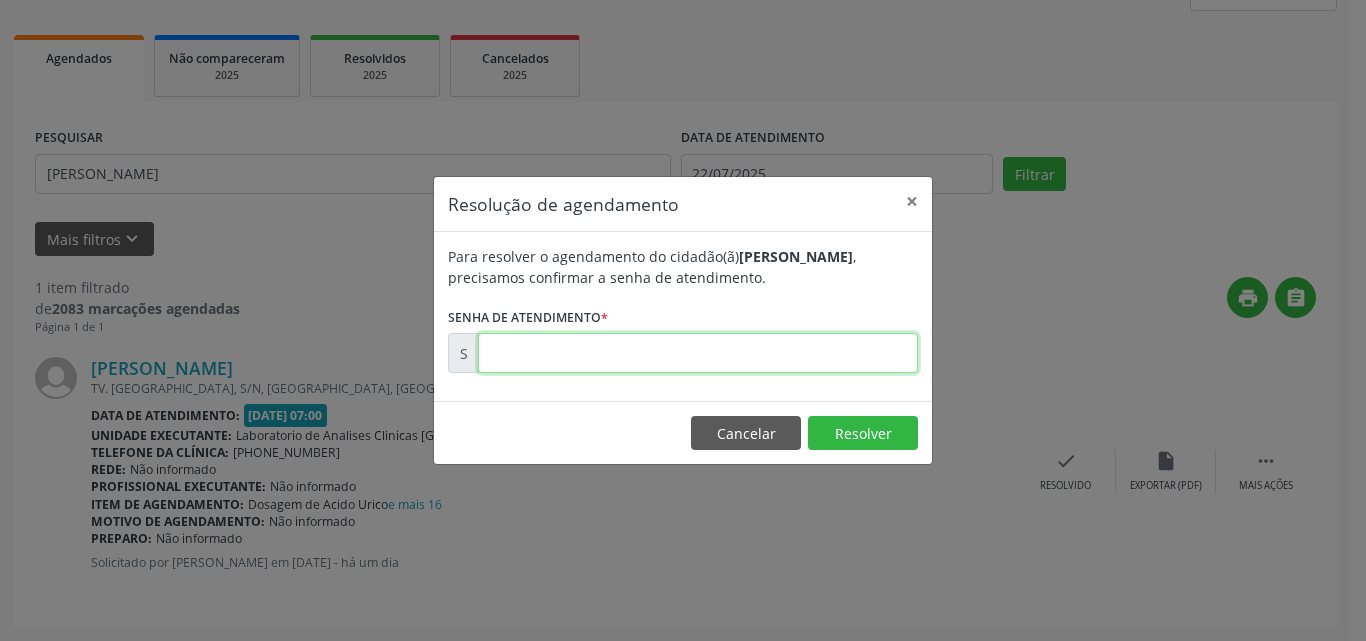 click at bounding box center (698, 353) 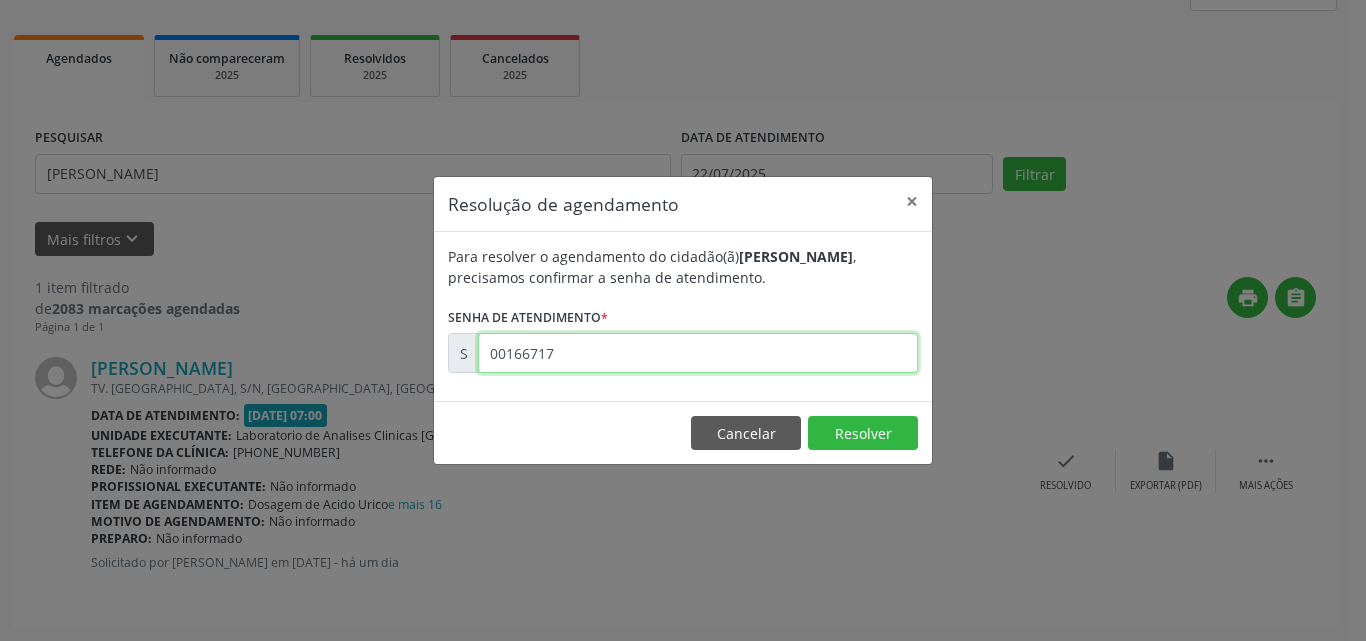 type on "00166717" 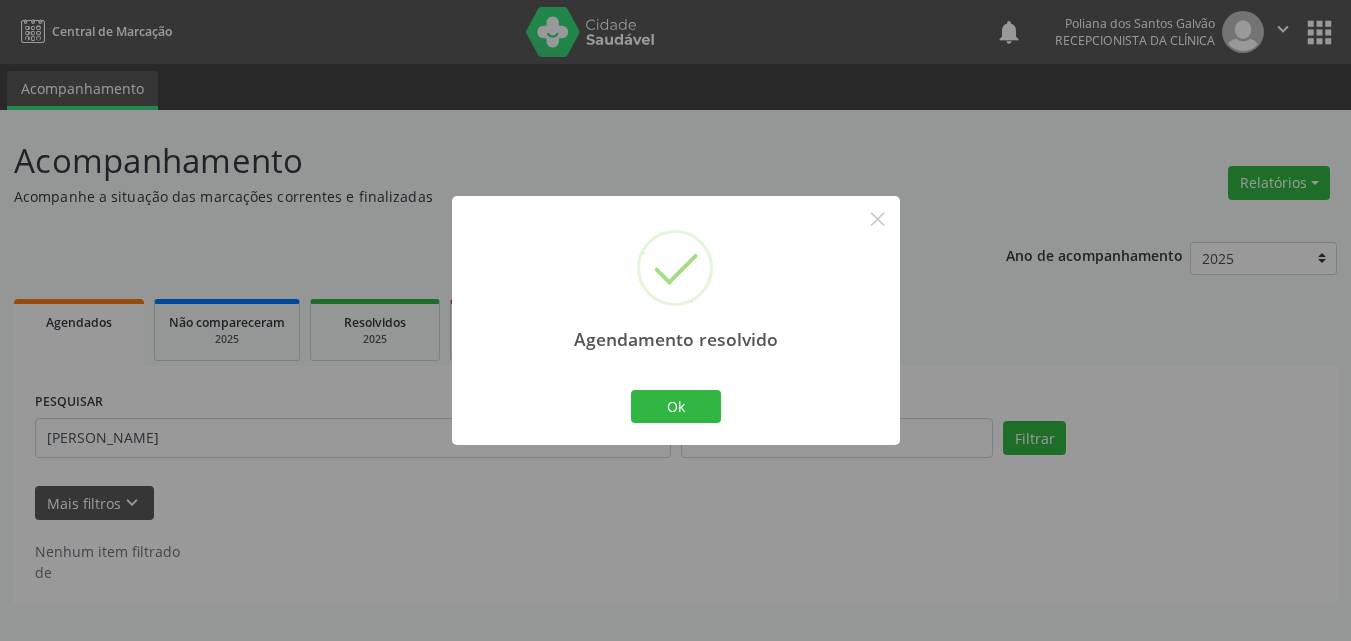 scroll, scrollTop: 0, scrollLeft: 0, axis: both 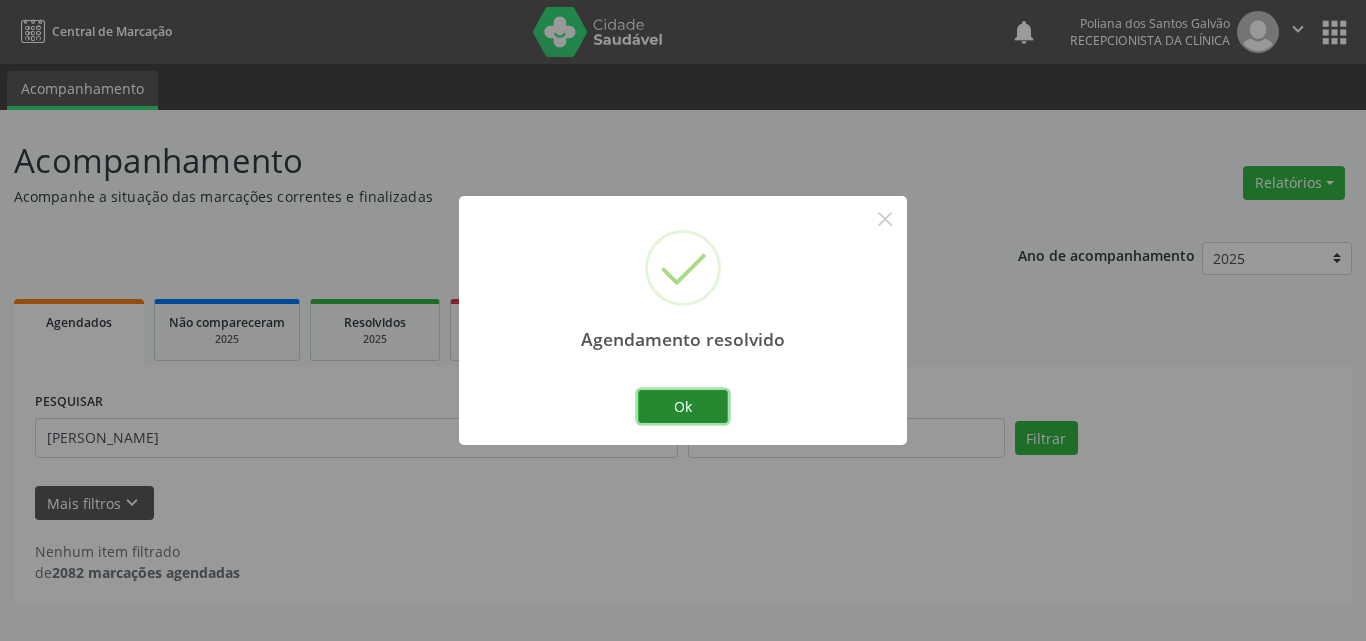 click on "Ok" at bounding box center [683, 407] 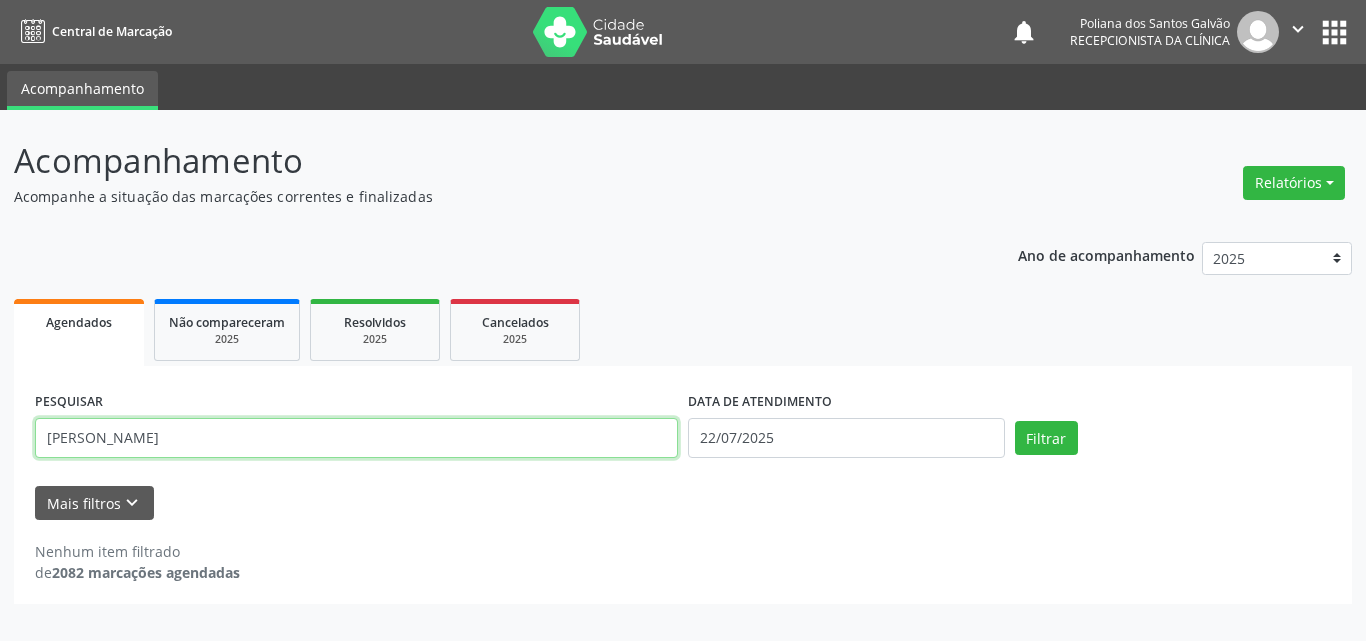 drag, startPoint x: 329, startPoint y: 413, endPoint x: 0, endPoint y: 198, distance: 393.02164 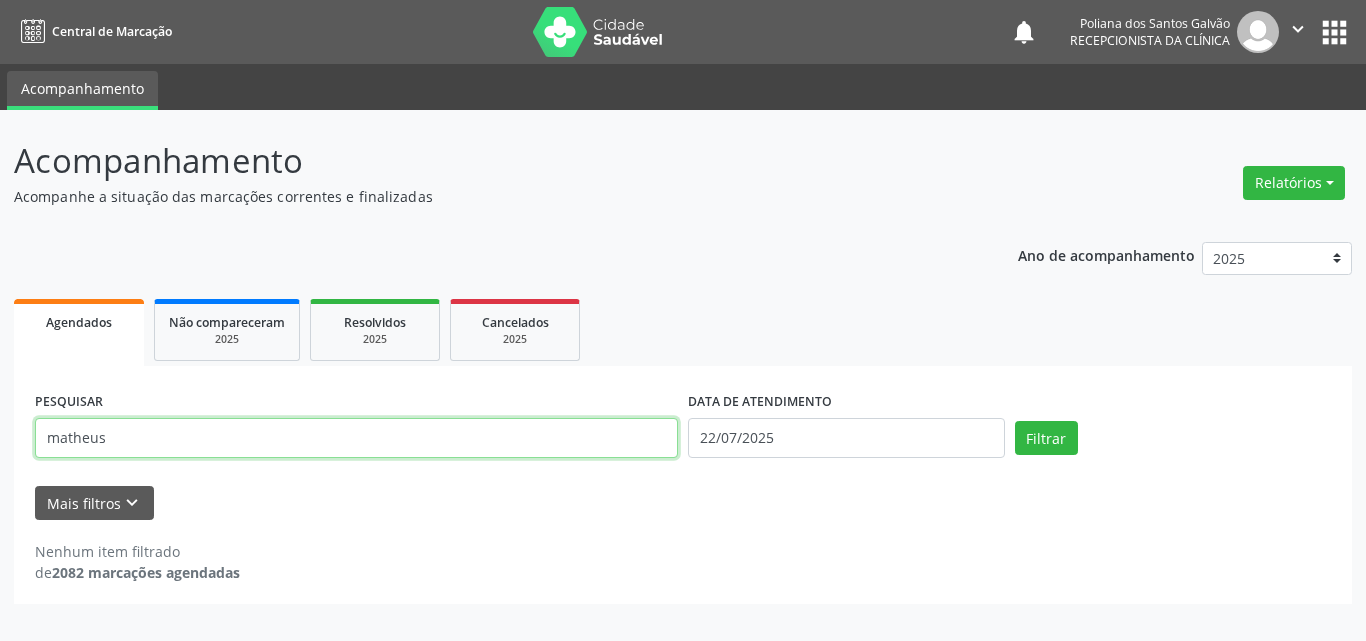 type on "matheus" 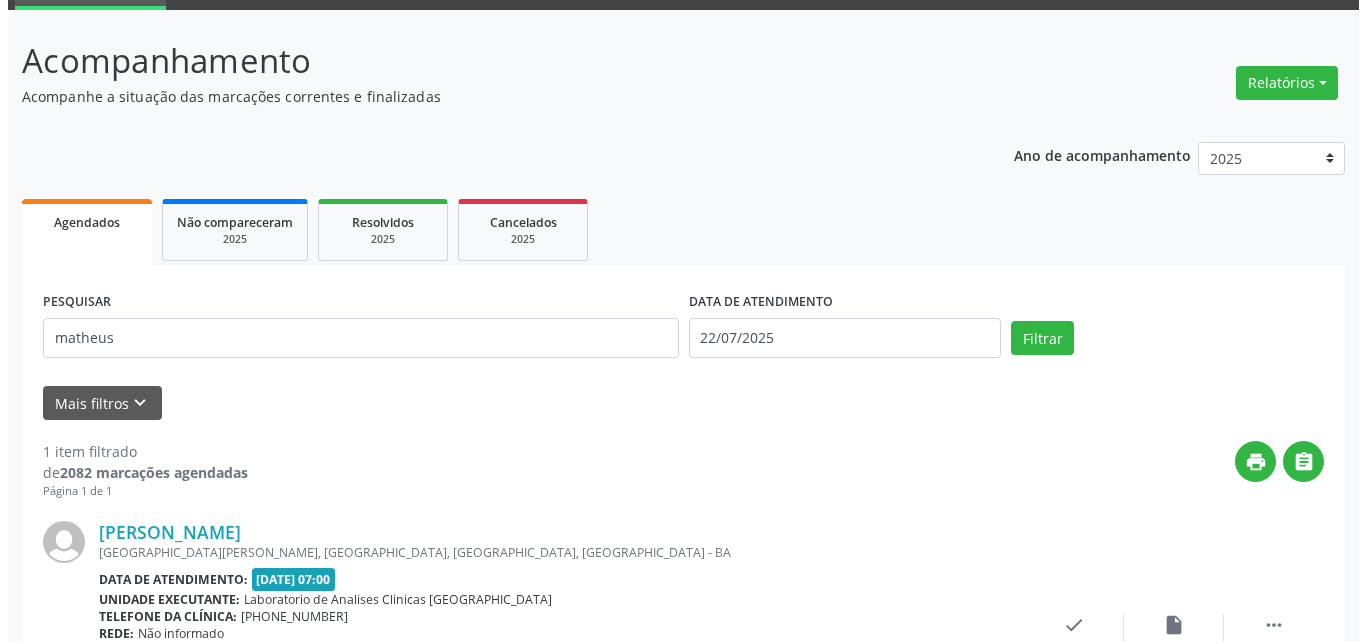scroll, scrollTop: 264, scrollLeft: 0, axis: vertical 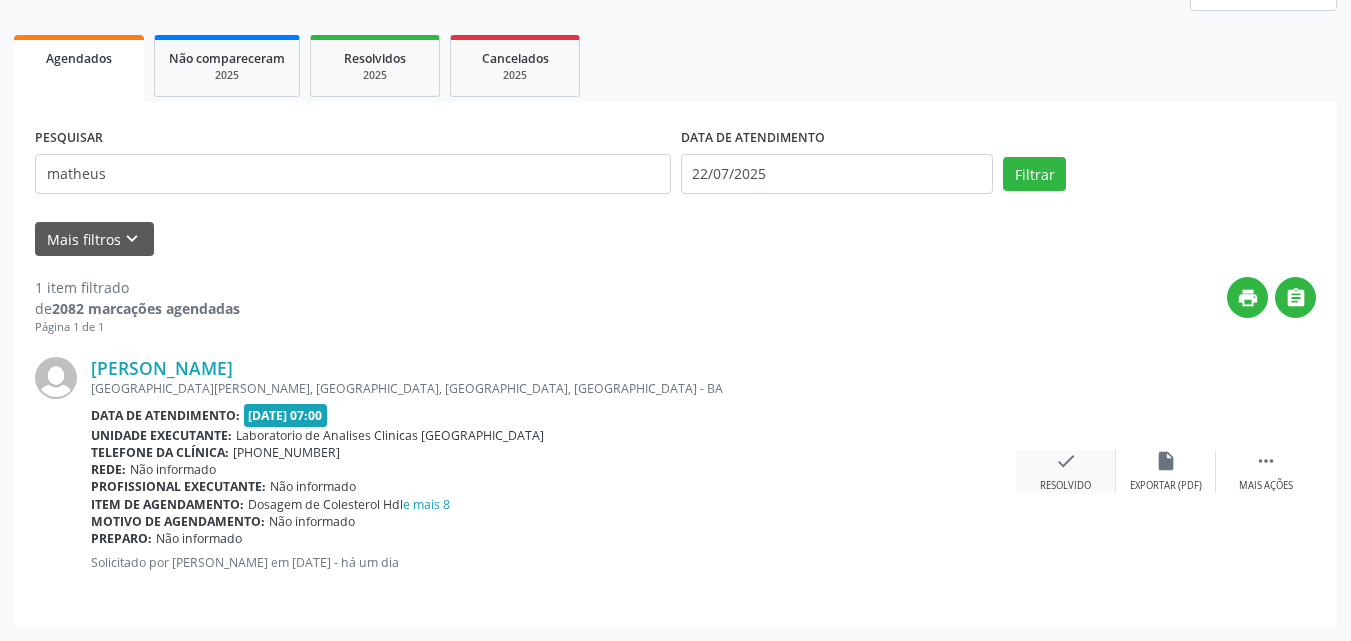 click on "check
Resolvido" at bounding box center (1066, 471) 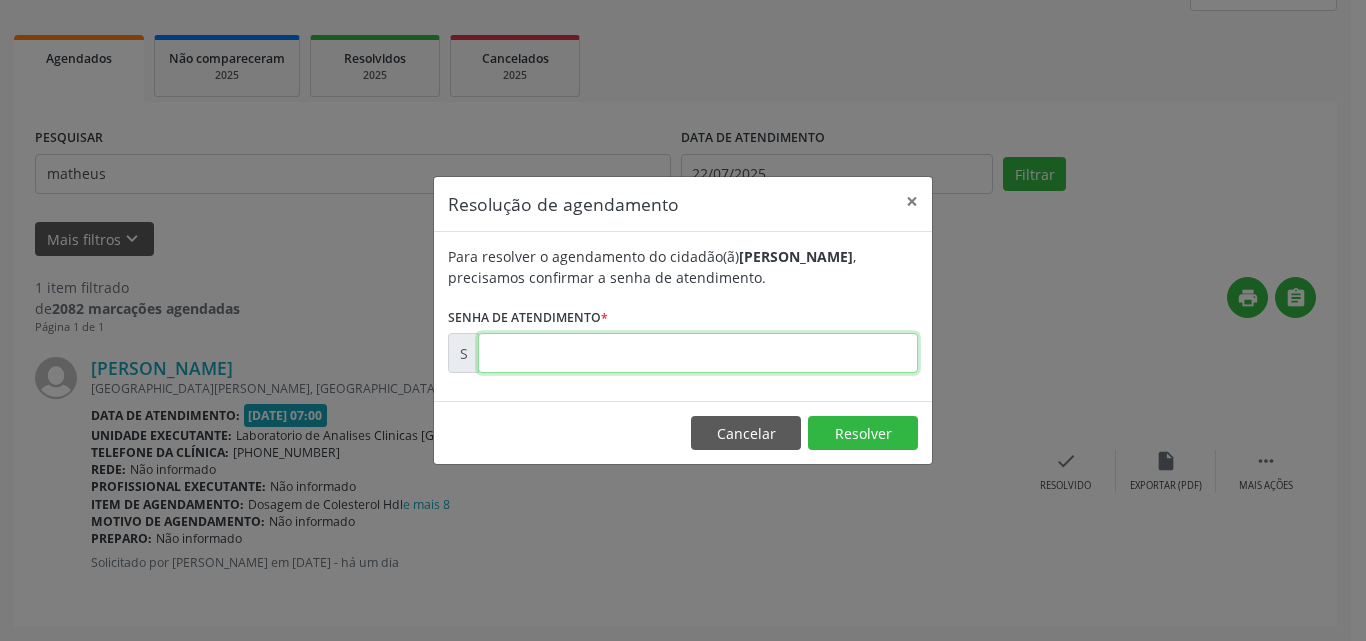 click at bounding box center (698, 353) 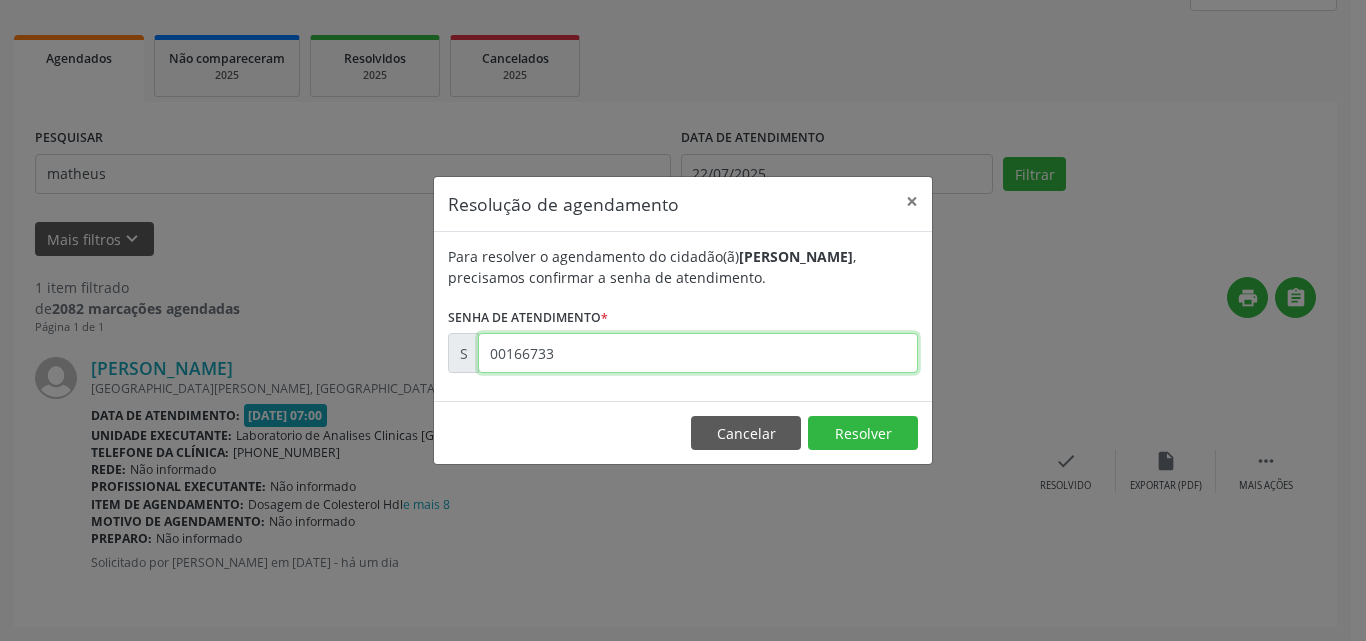 type on "00166733" 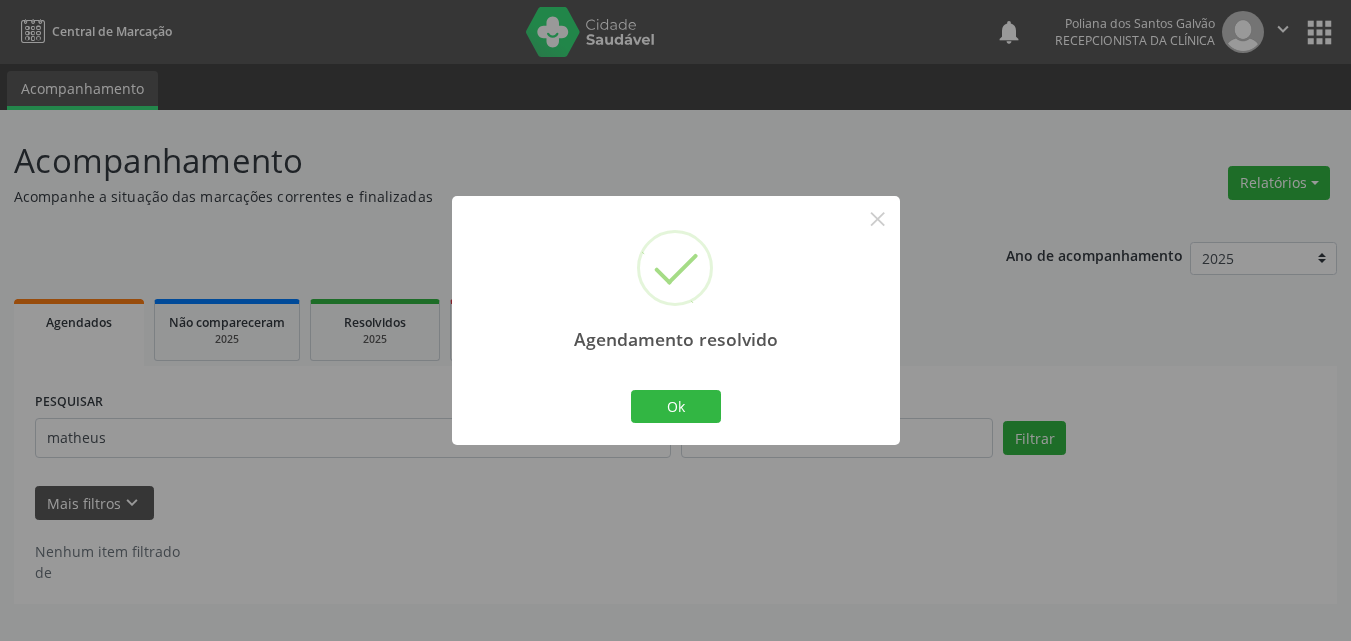 scroll, scrollTop: 0, scrollLeft: 0, axis: both 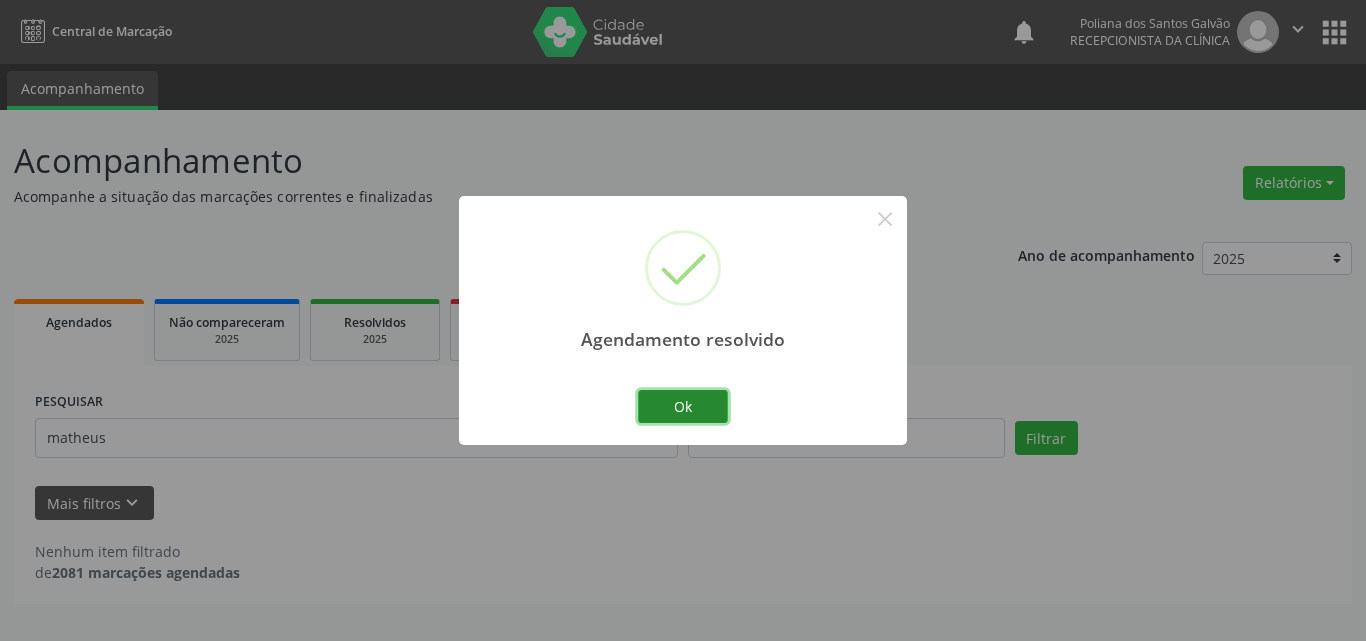 click on "Ok" at bounding box center [683, 407] 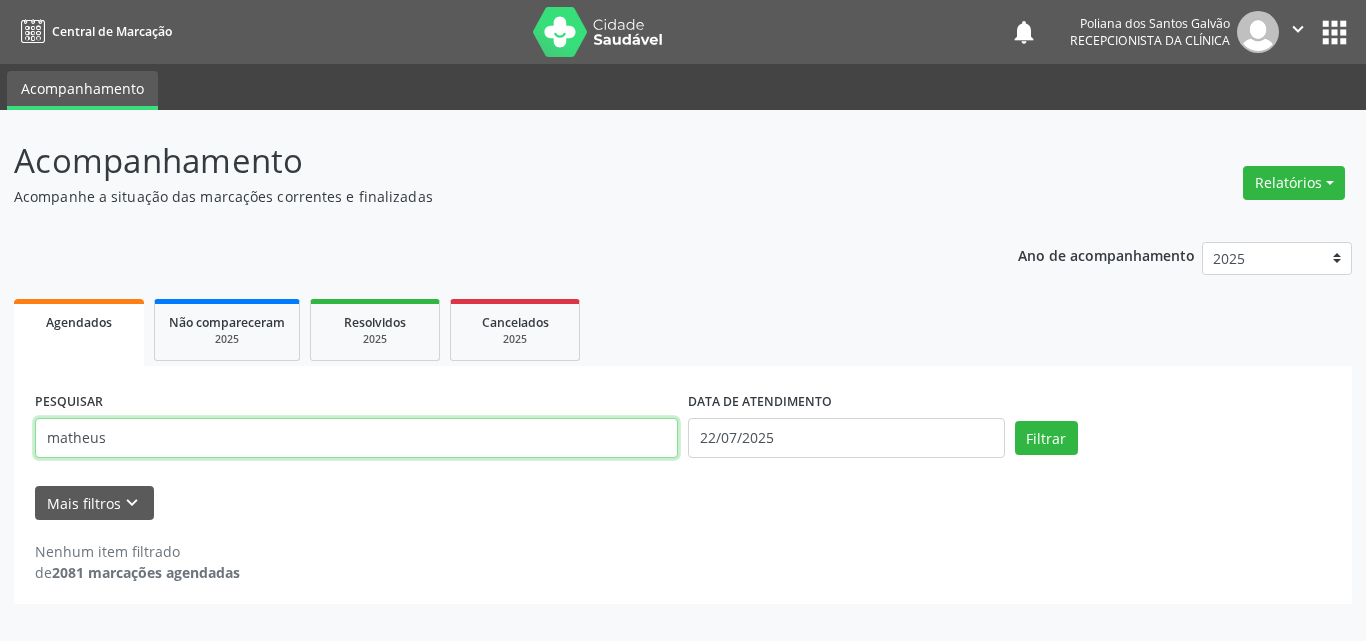 drag, startPoint x: 572, startPoint y: 446, endPoint x: 0, endPoint y: 280, distance: 595.6005 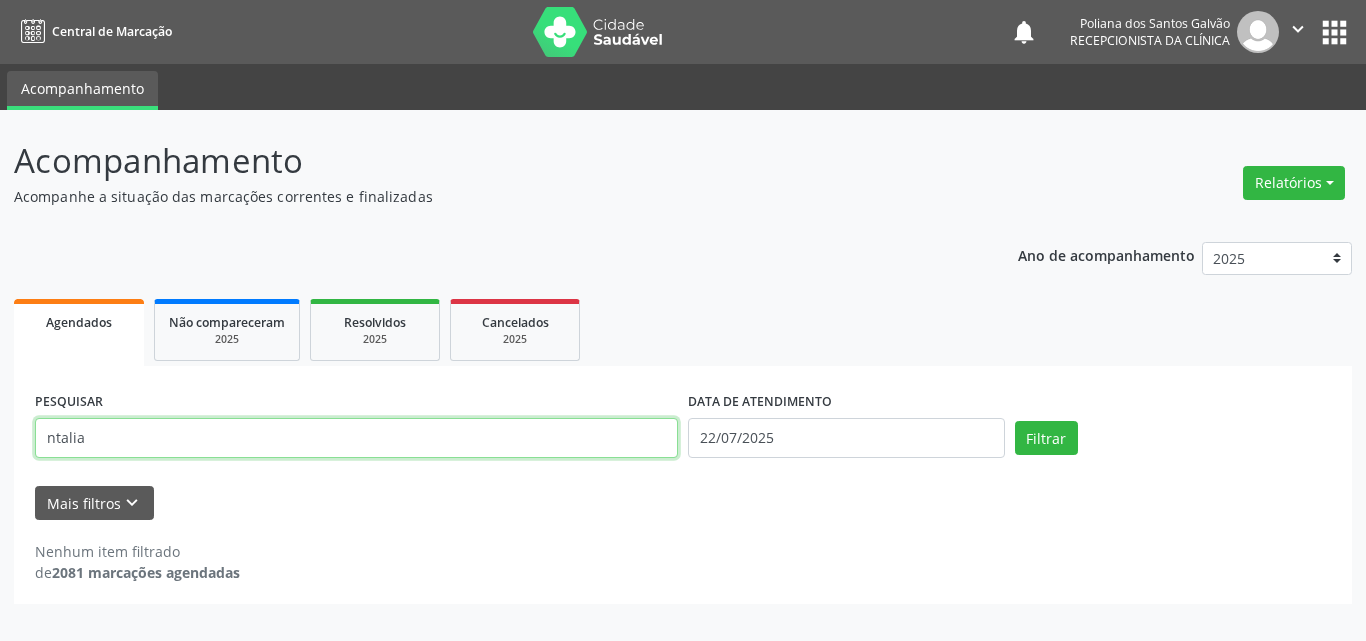click on "Filtrar" at bounding box center [1046, 438] 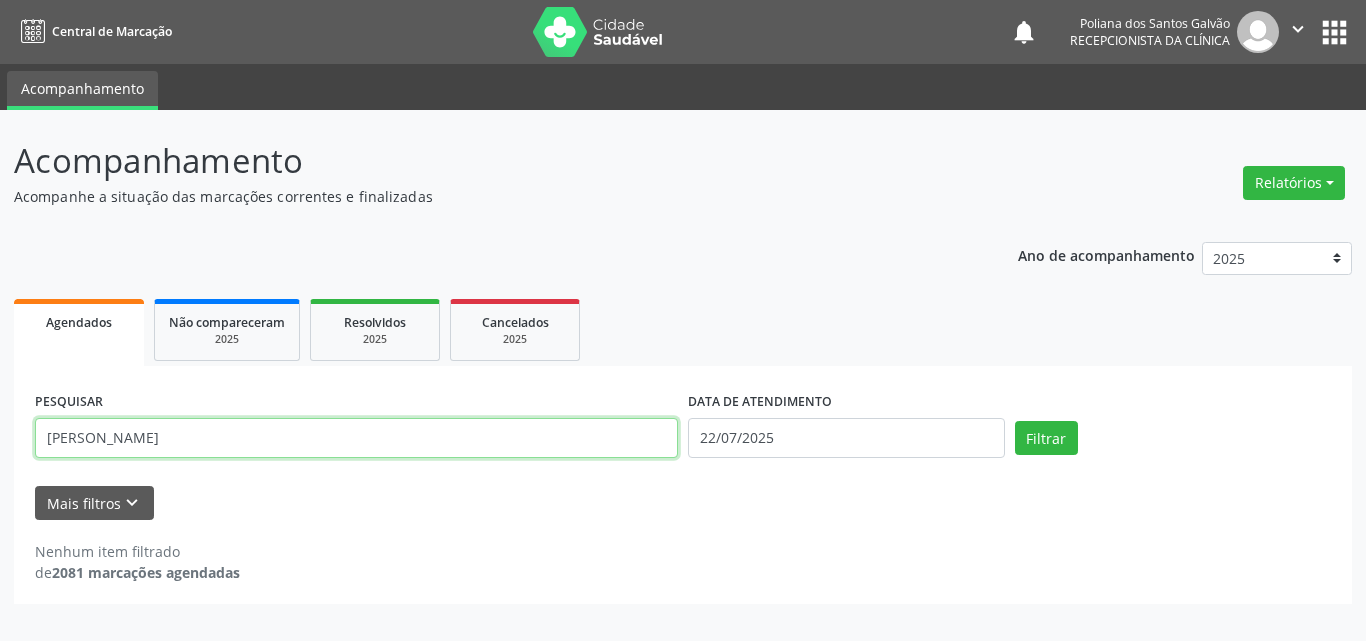 type on "[PERSON_NAME]" 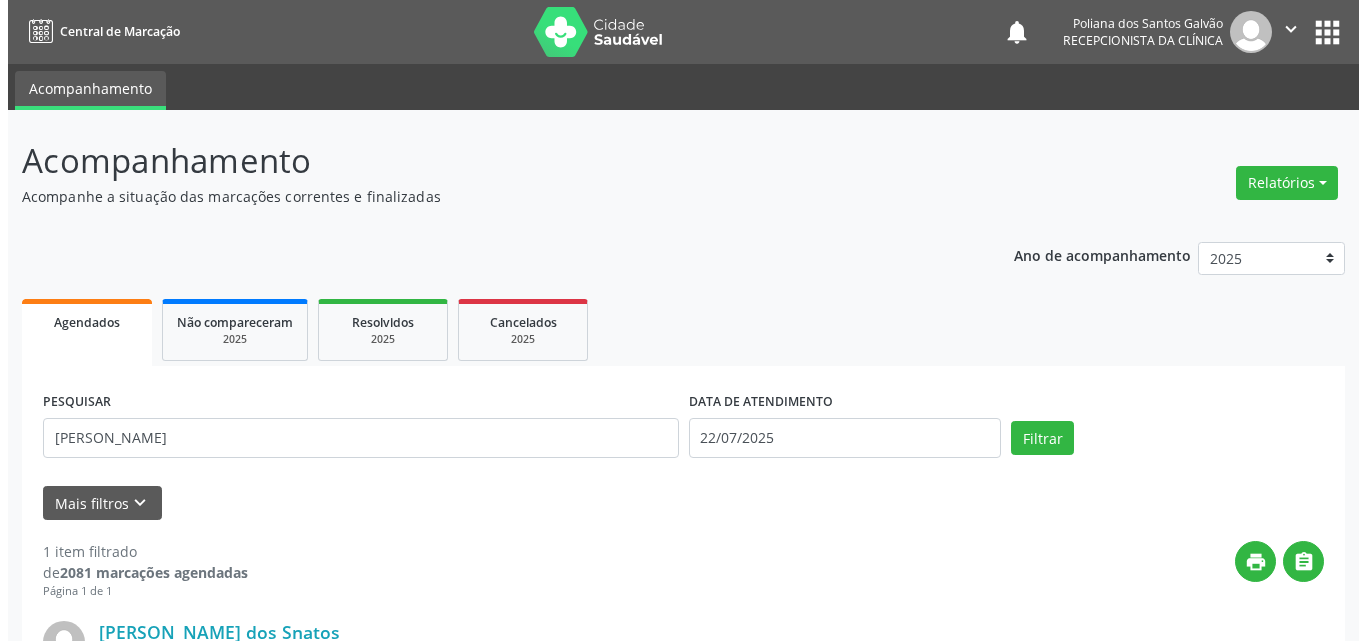 scroll, scrollTop: 264, scrollLeft: 0, axis: vertical 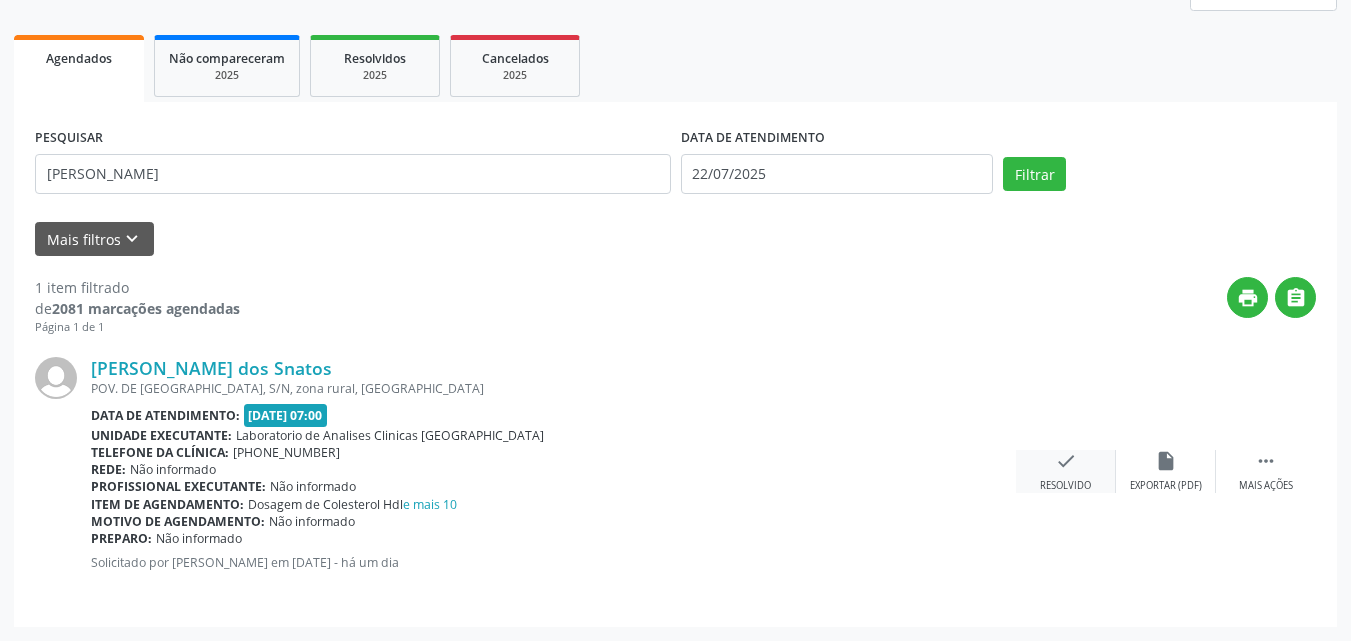 click on "check
Resolvido" at bounding box center [1066, 471] 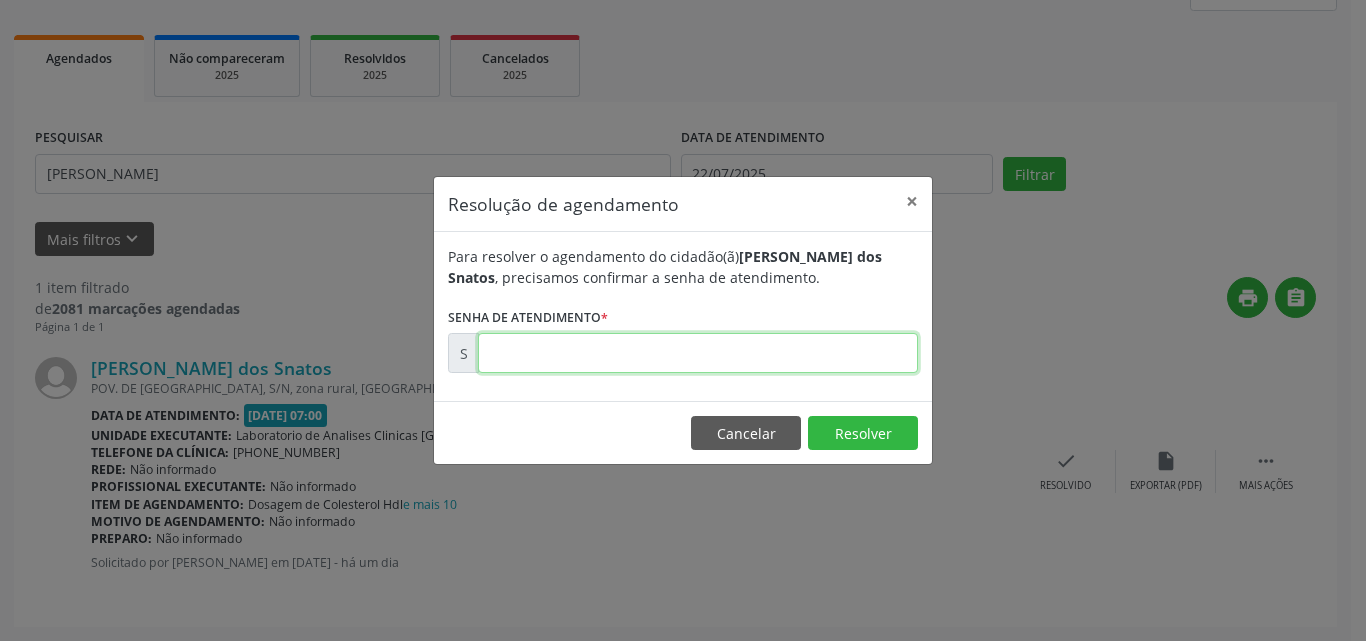 click at bounding box center (698, 353) 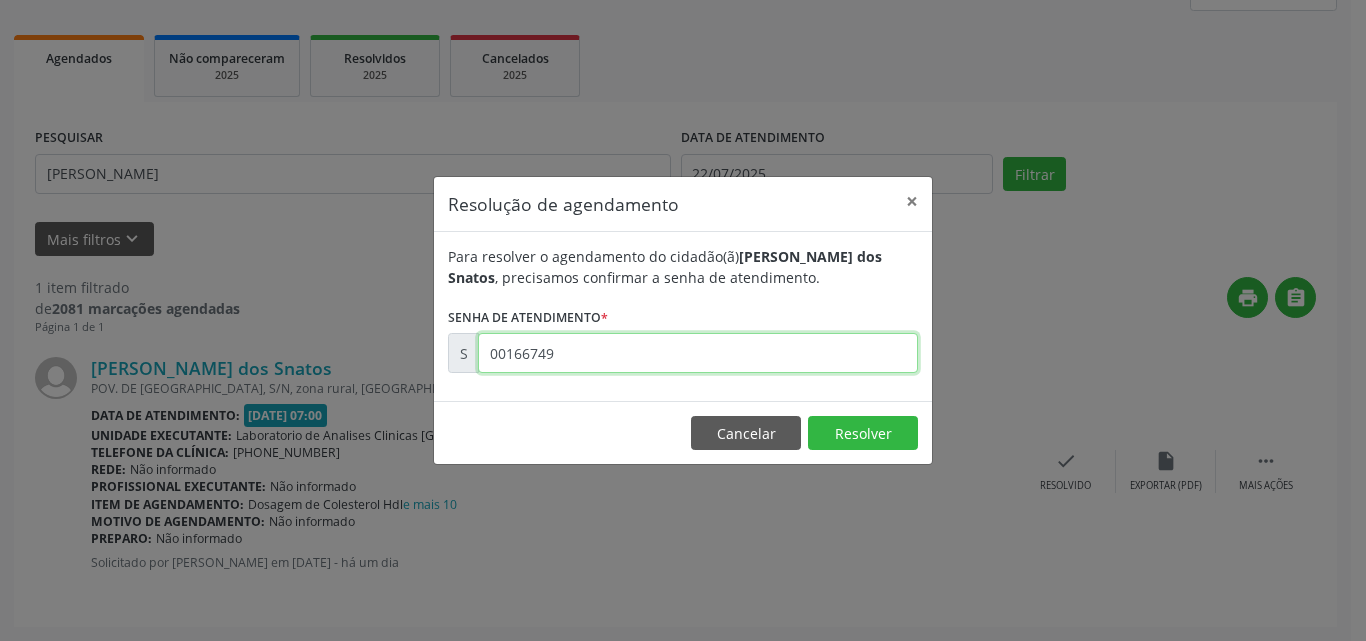 type on "00166749" 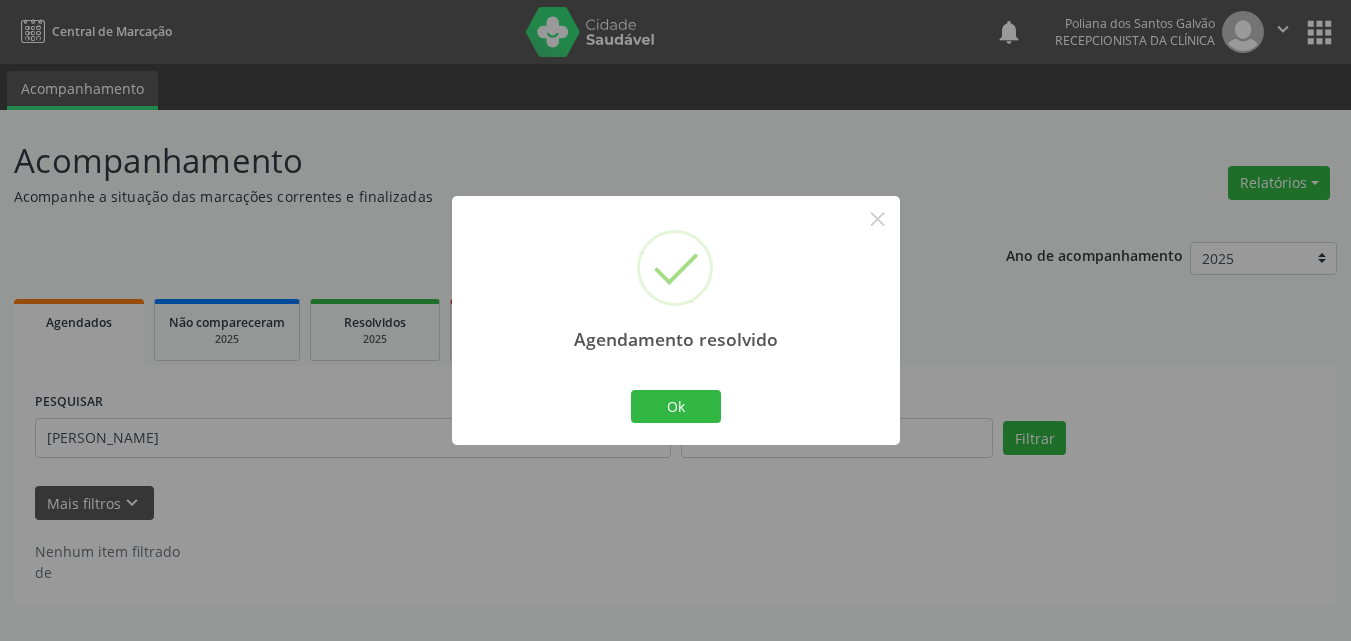 scroll, scrollTop: 0, scrollLeft: 0, axis: both 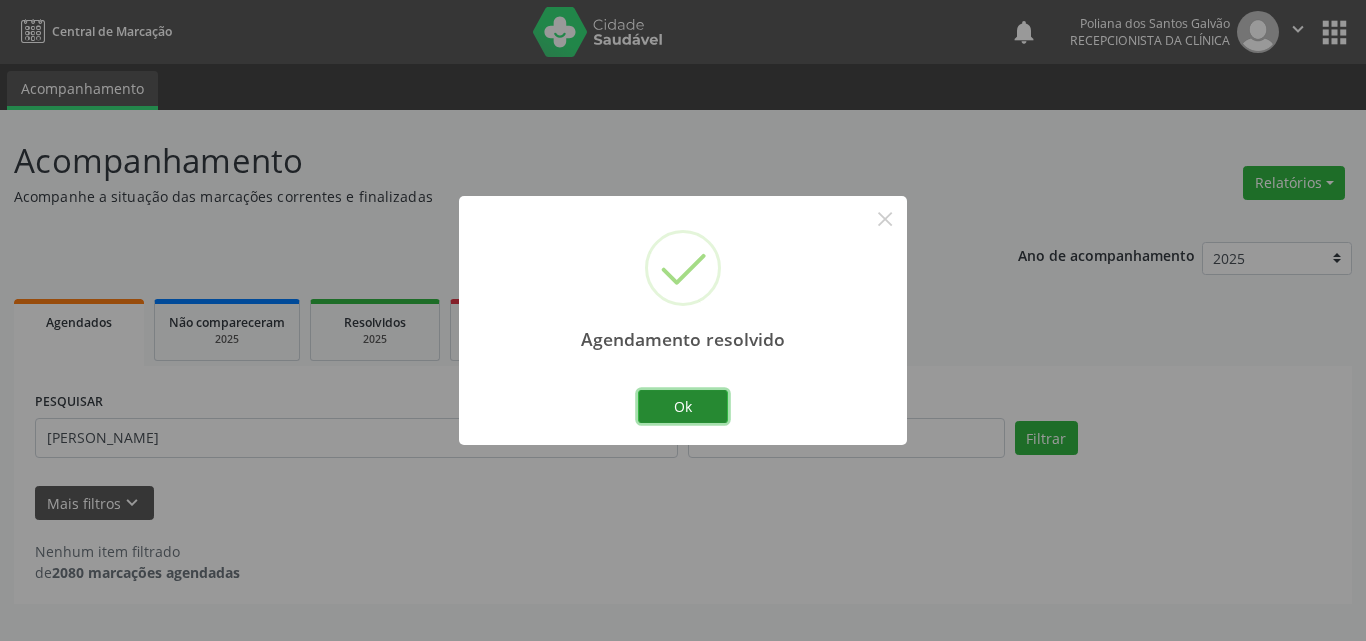 click on "Ok" at bounding box center (683, 407) 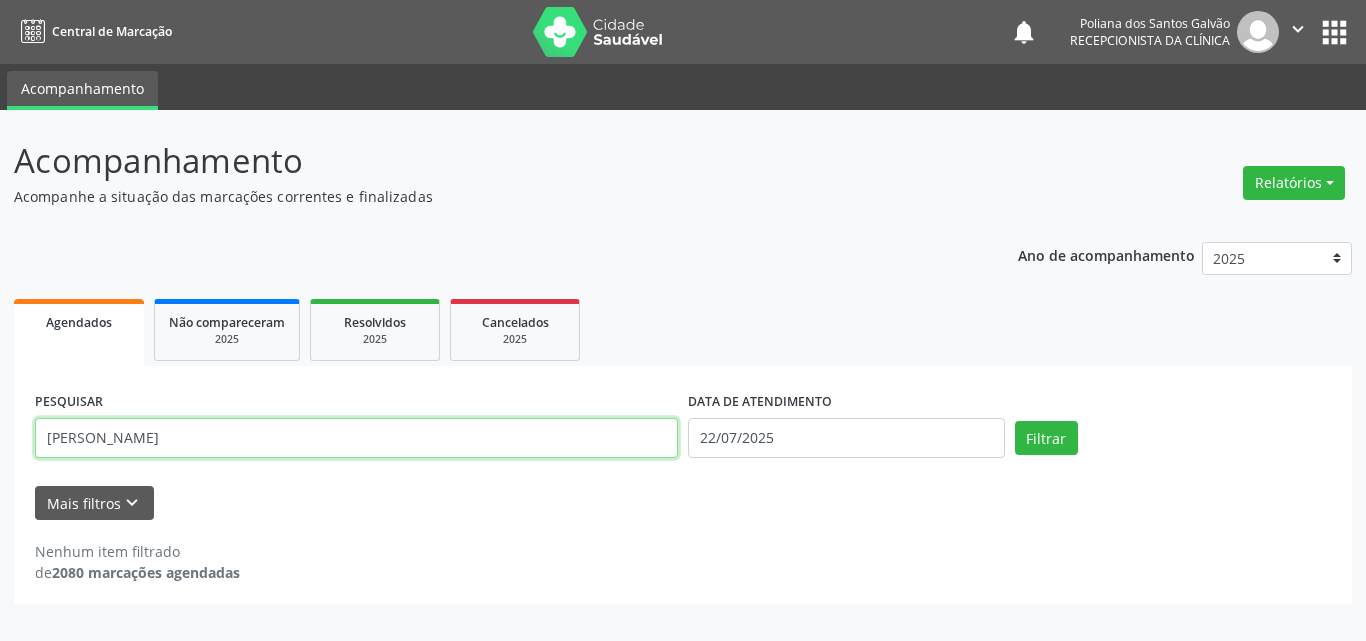 drag, startPoint x: 0, startPoint y: 288, endPoint x: 0, endPoint y: 209, distance: 79 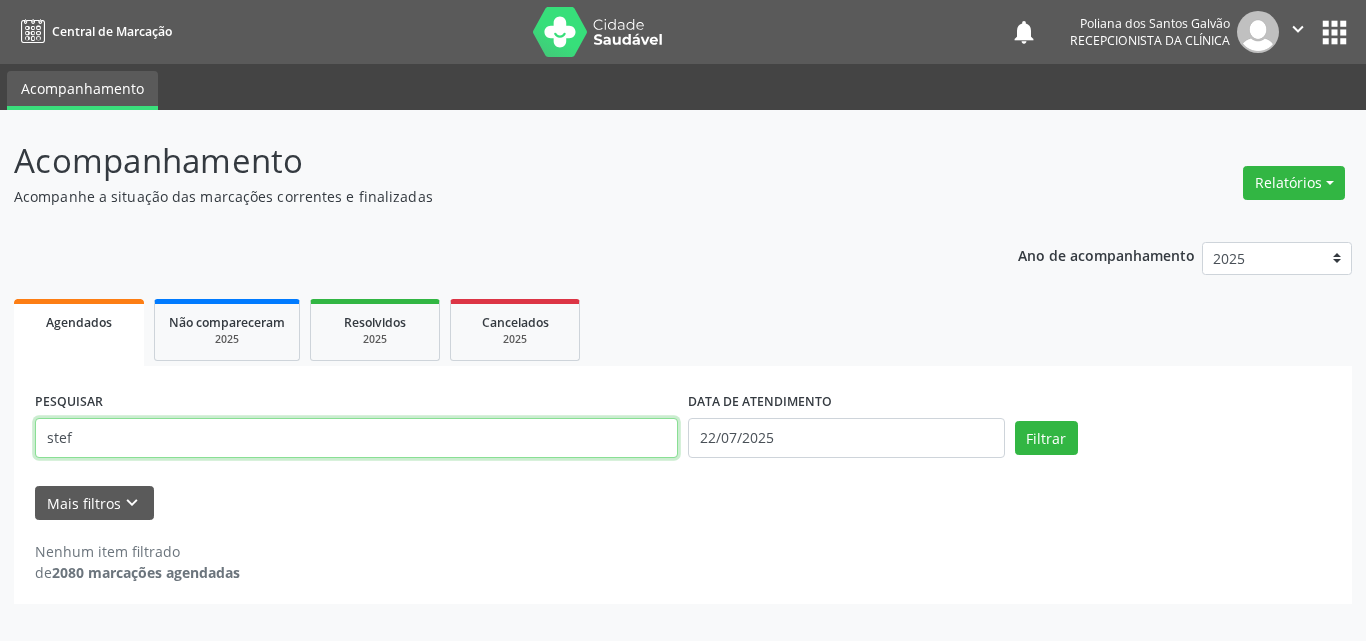 type on "stef" 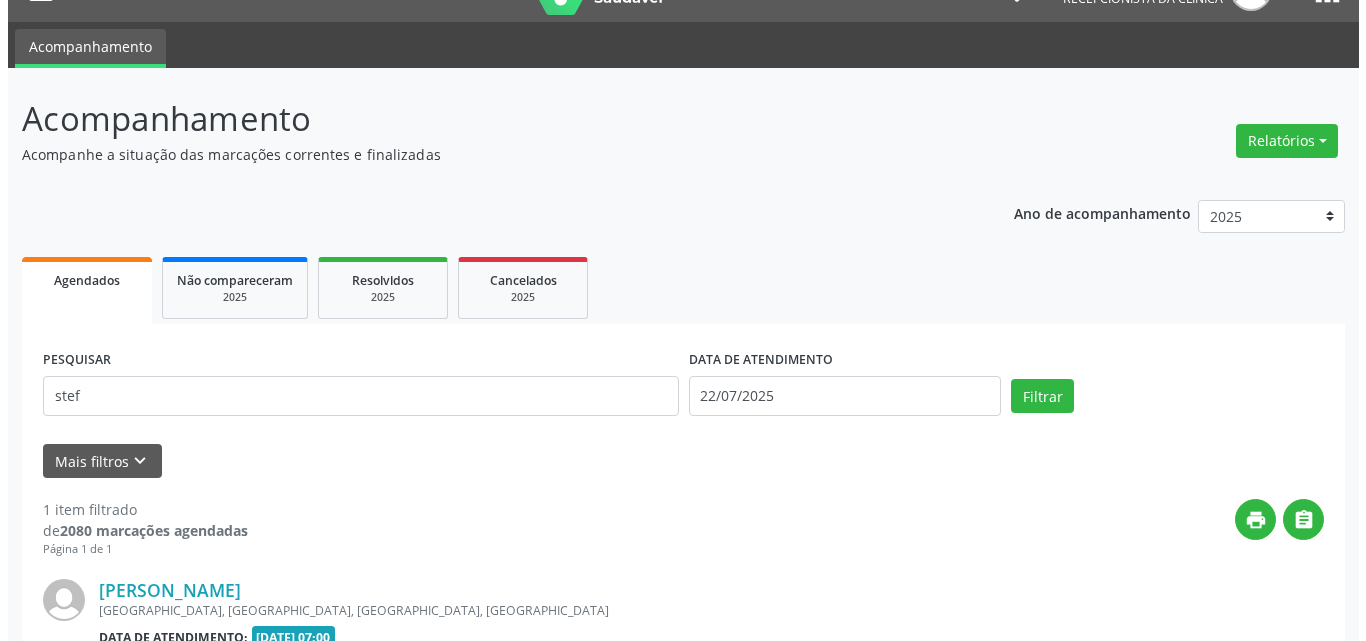 scroll, scrollTop: 264, scrollLeft: 0, axis: vertical 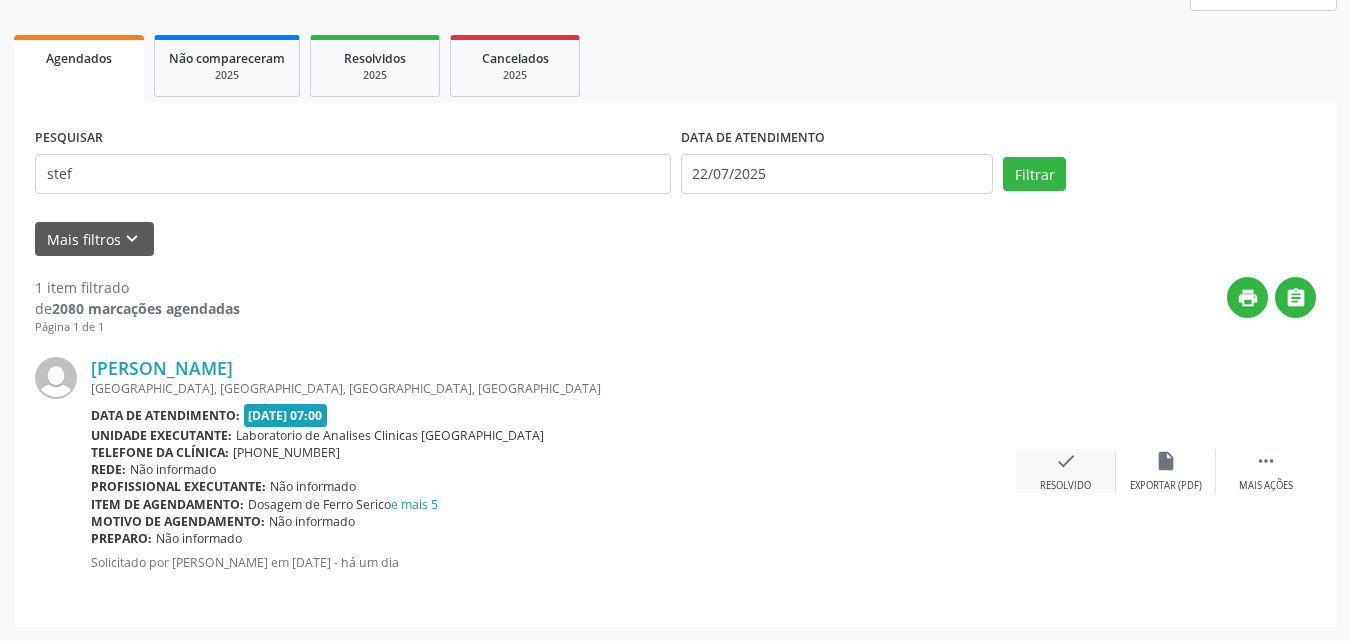 click on "check
Resolvido" at bounding box center (1066, 471) 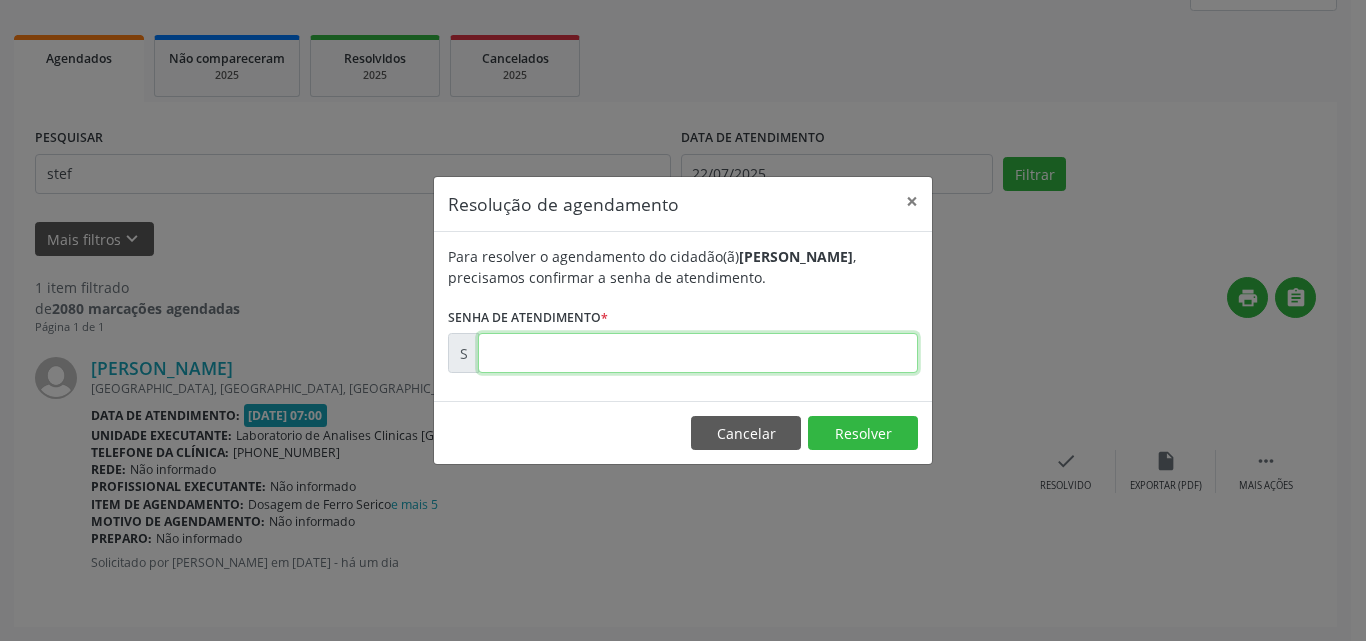 click at bounding box center (698, 353) 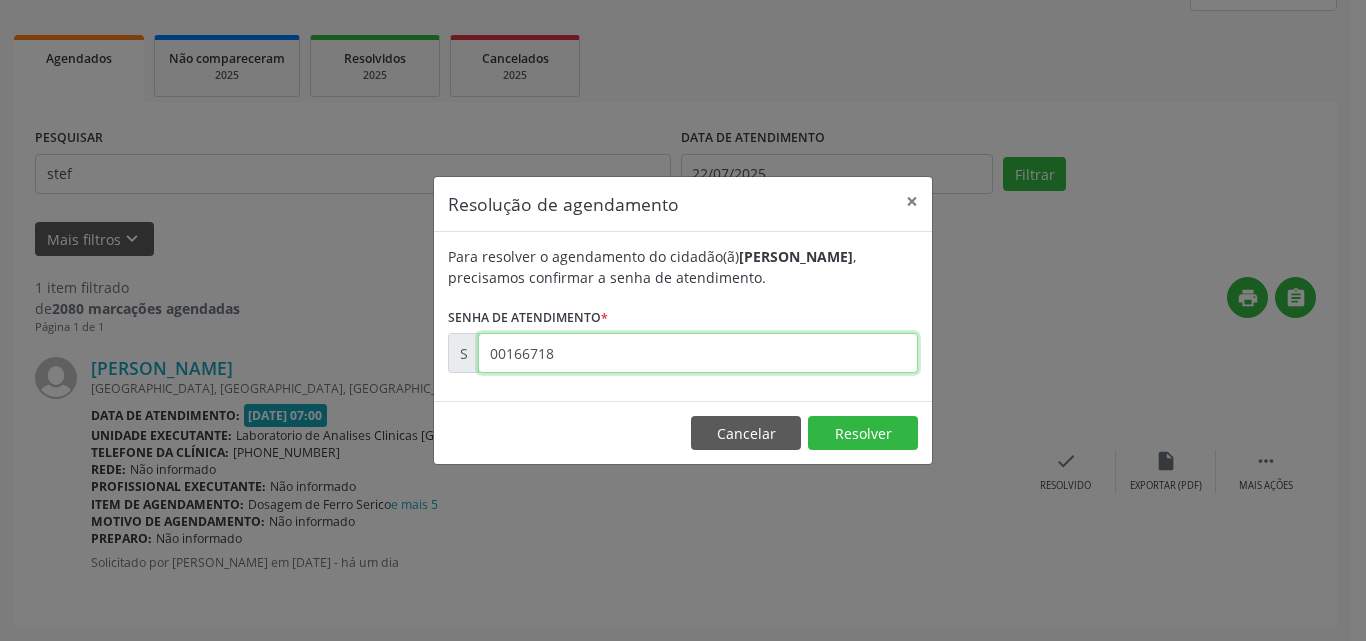 type on "00166718" 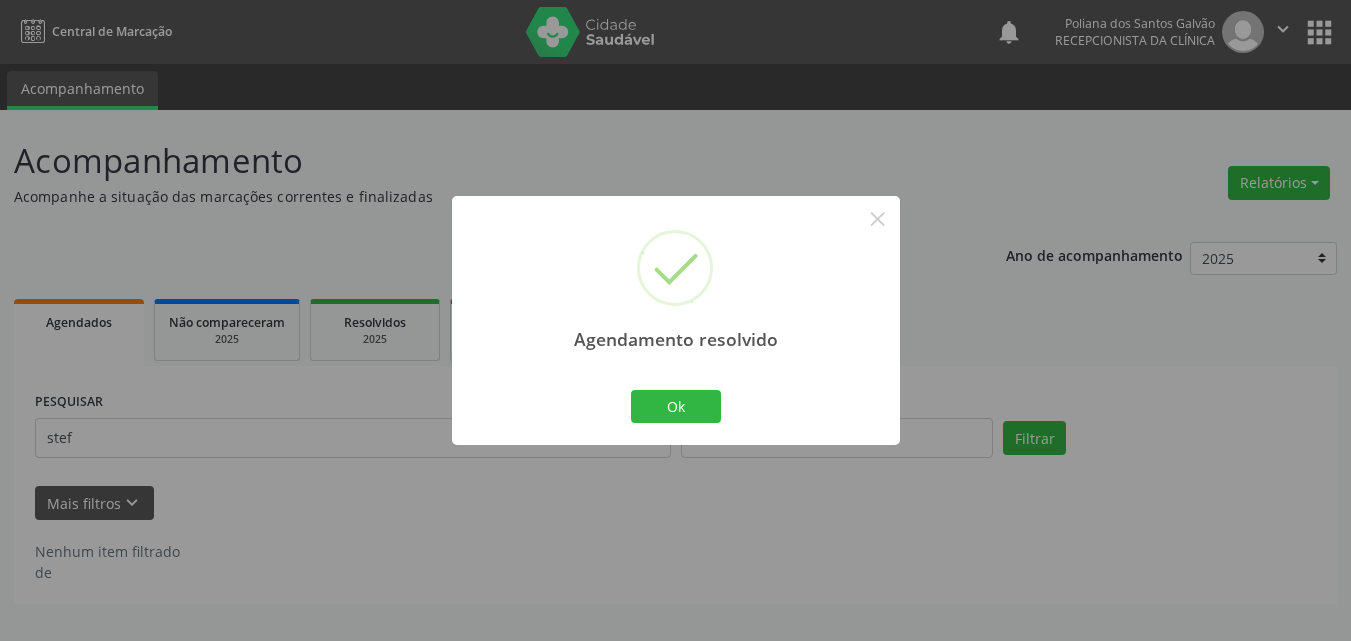 scroll, scrollTop: 0, scrollLeft: 0, axis: both 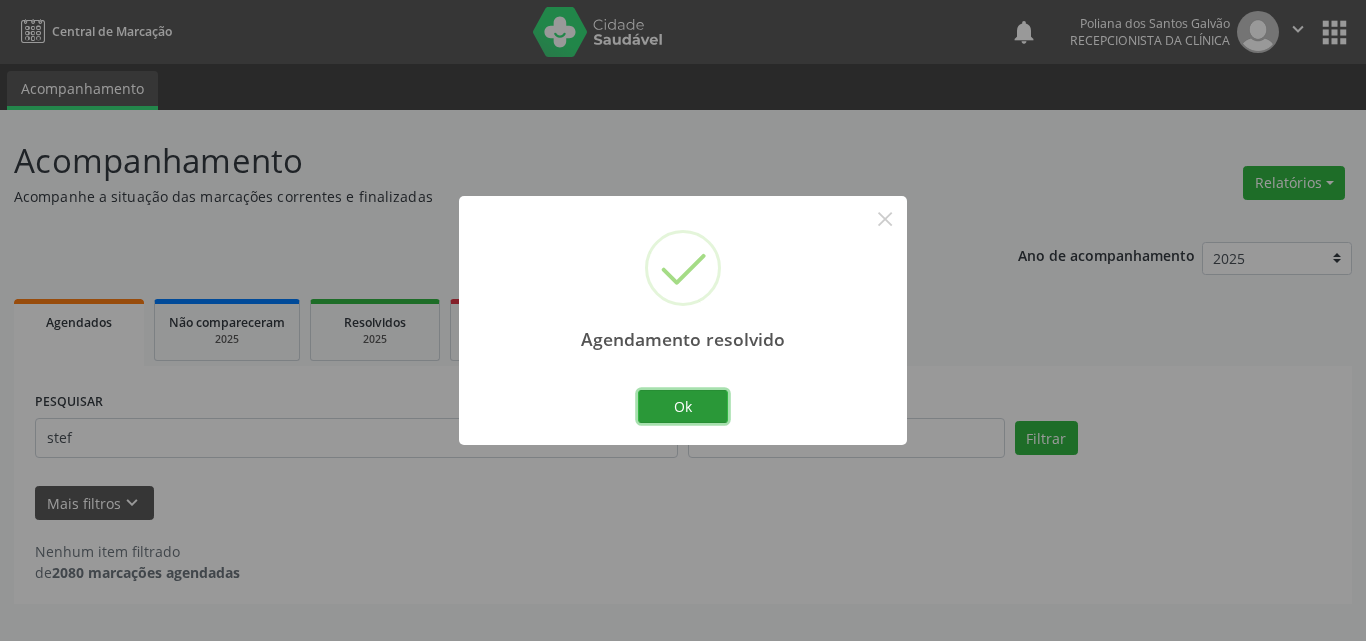 drag, startPoint x: 664, startPoint y: 403, endPoint x: 620, endPoint y: 426, distance: 49.648766 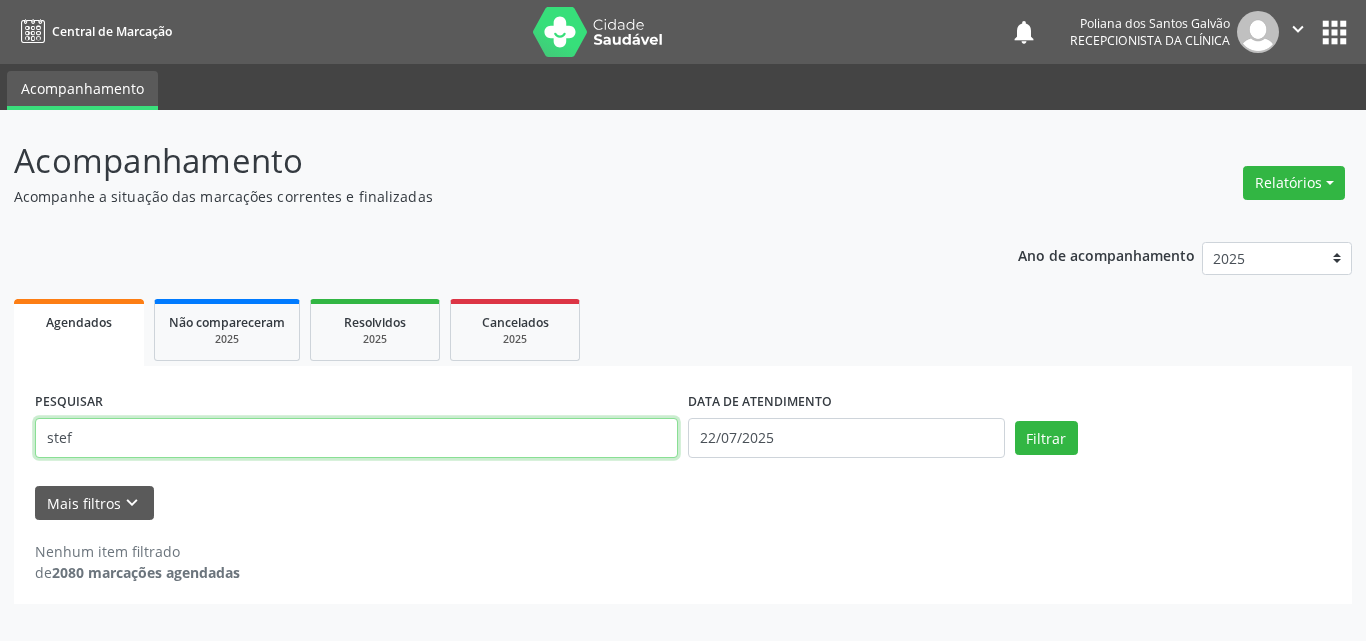 drag, startPoint x: 603, startPoint y: 433, endPoint x: 0, endPoint y: 255, distance: 628.7233 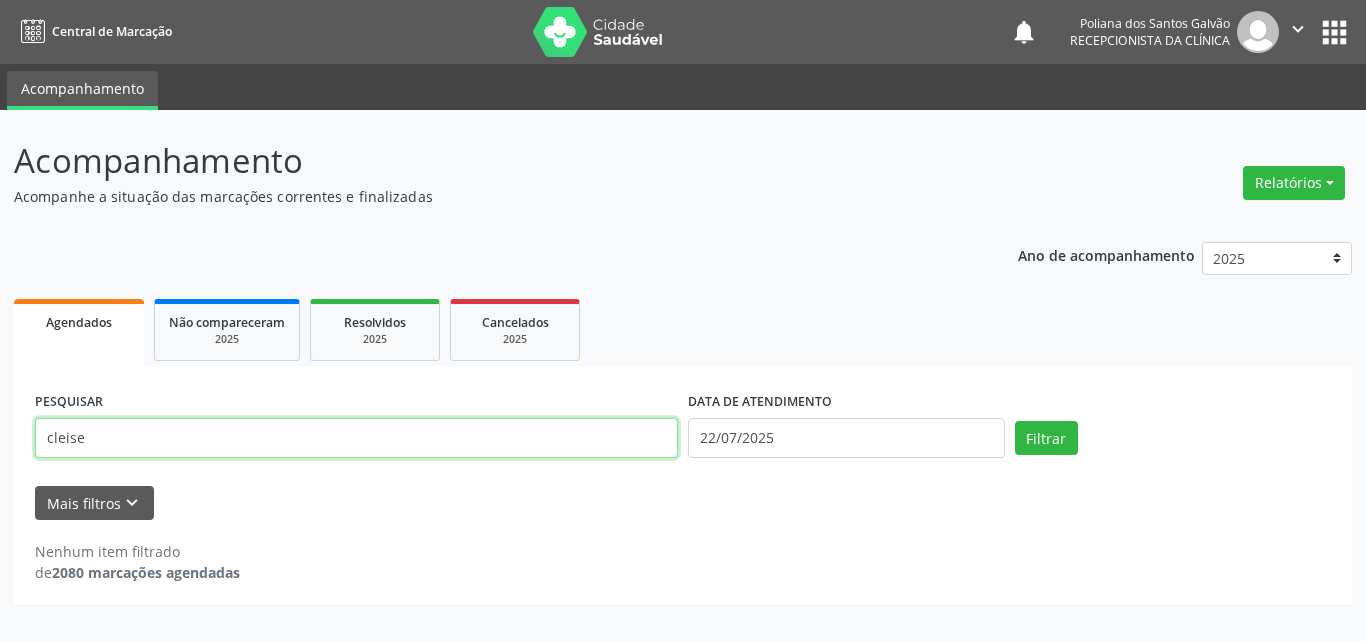 click on "Filtrar" at bounding box center [1046, 438] 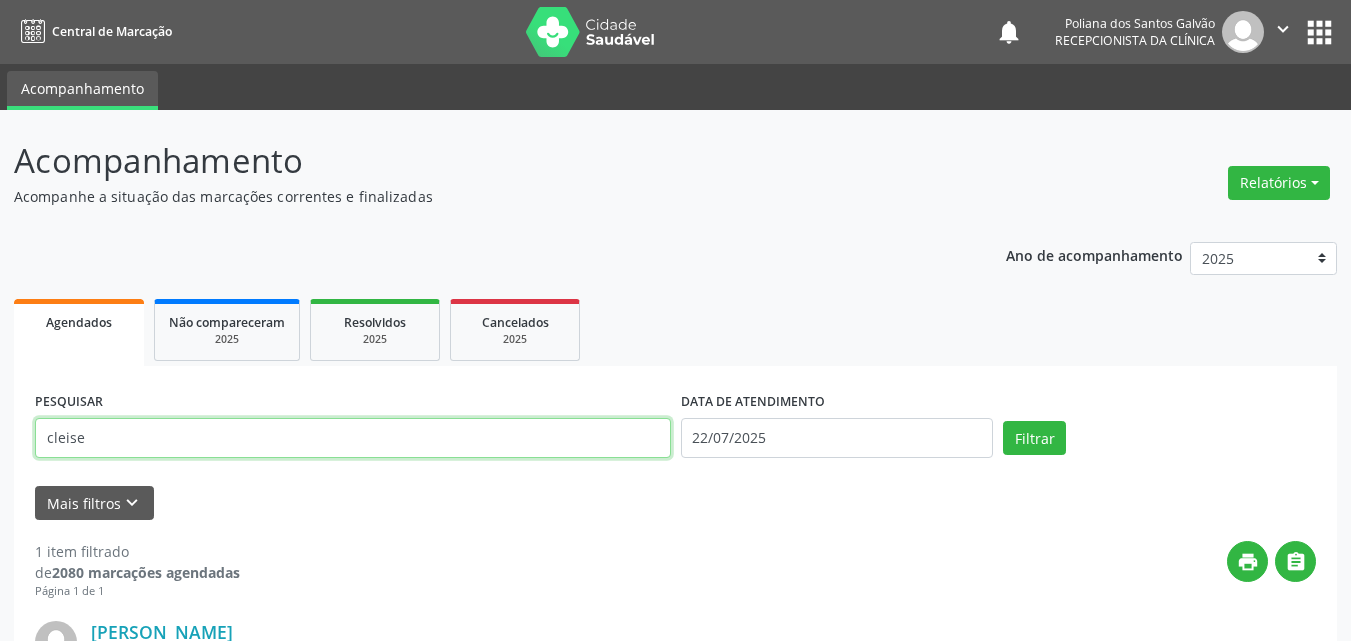 drag, startPoint x: 473, startPoint y: 439, endPoint x: 8, endPoint y: 441, distance: 465.0043 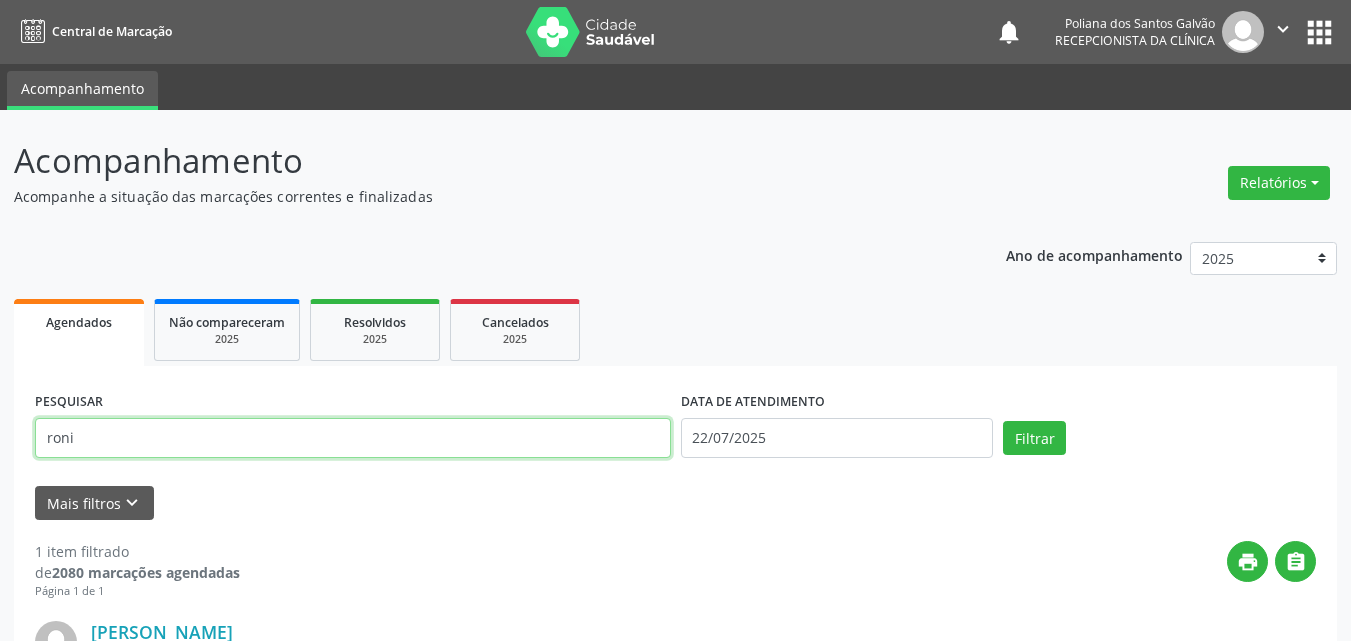type on "roni" 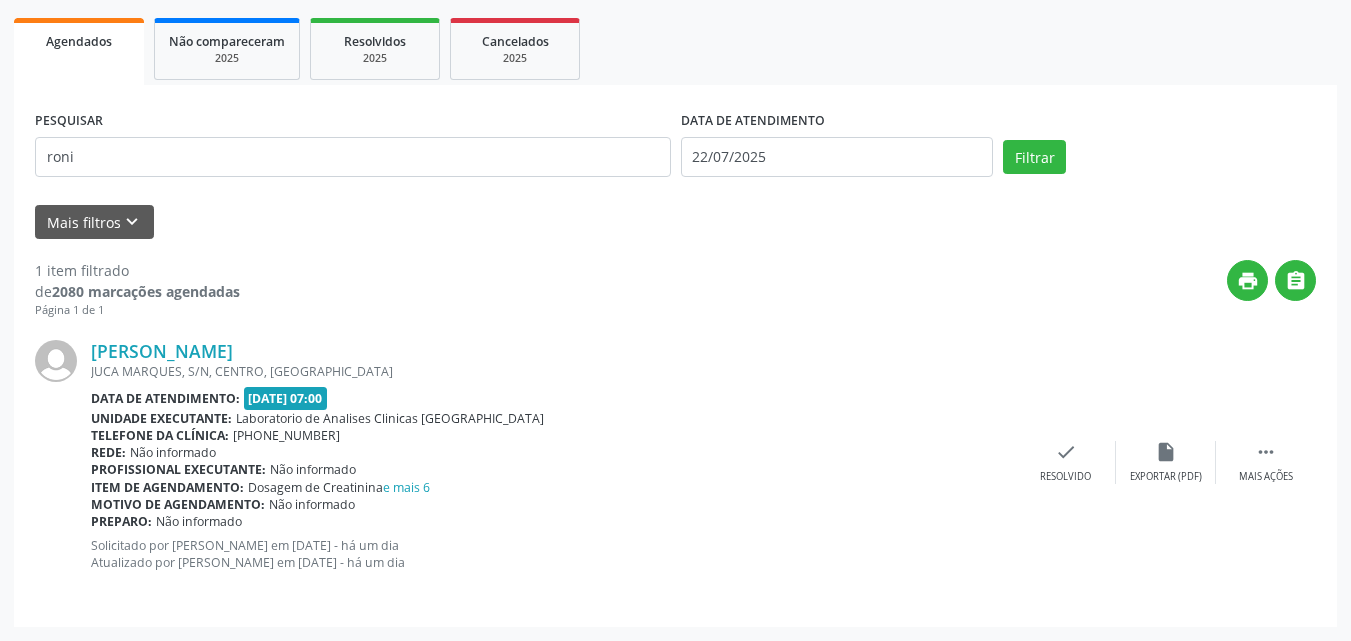 scroll, scrollTop: 0, scrollLeft: 0, axis: both 